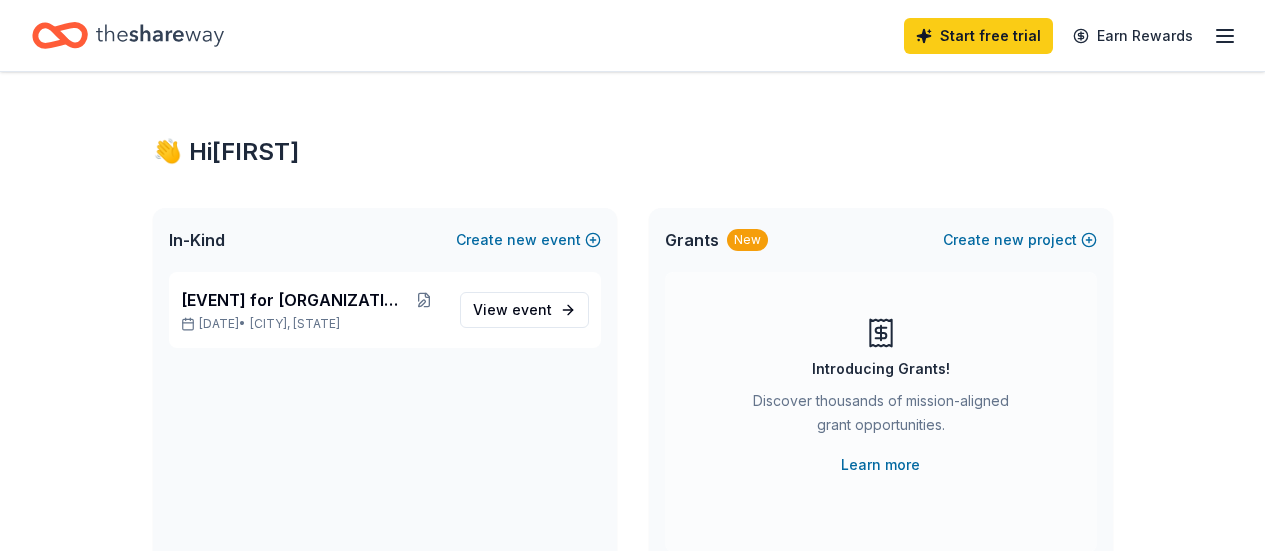 scroll, scrollTop: 0, scrollLeft: 0, axis: both 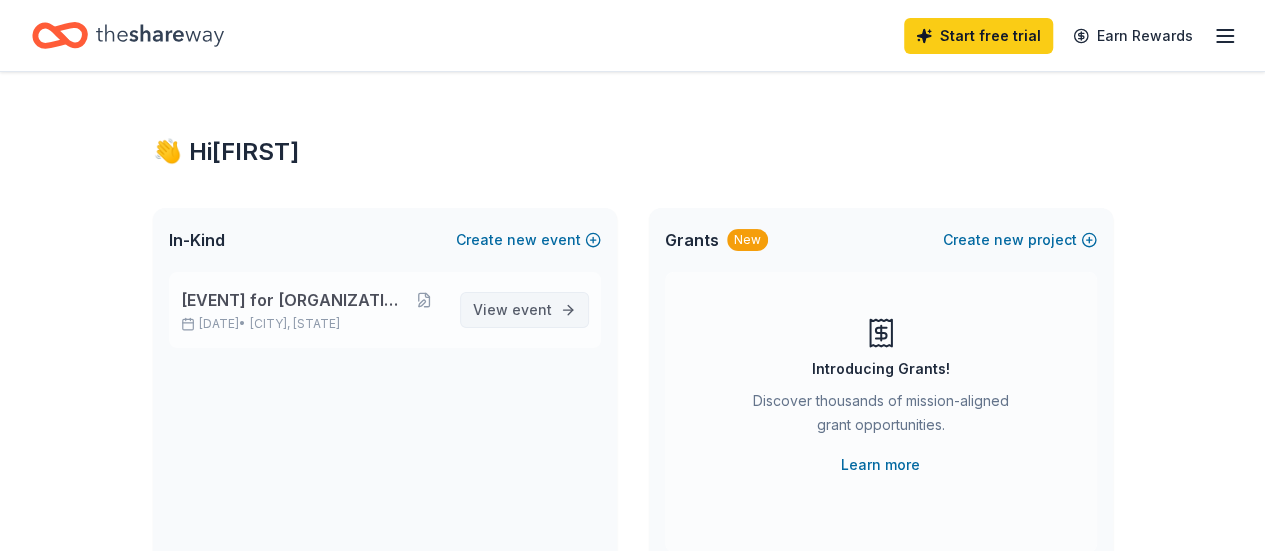 click on "View   event" at bounding box center [512, 310] 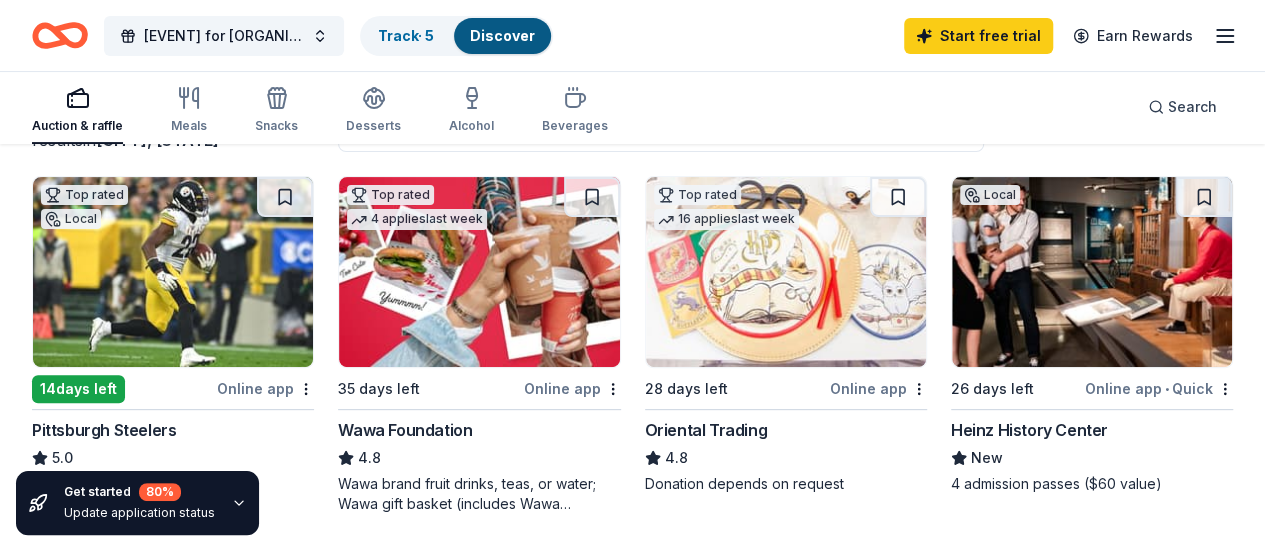 scroll, scrollTop: 200, scrollLeft: 0, axis: vertical 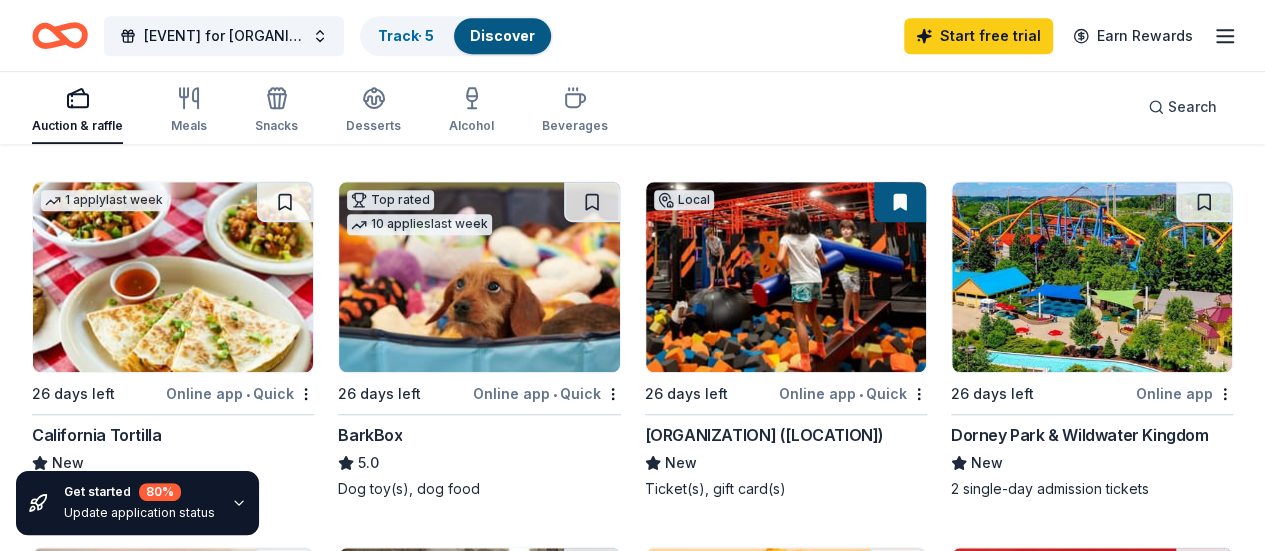 click on "Skyzone Trampoline Park ([CITY])" at bounding box center [764, 435] 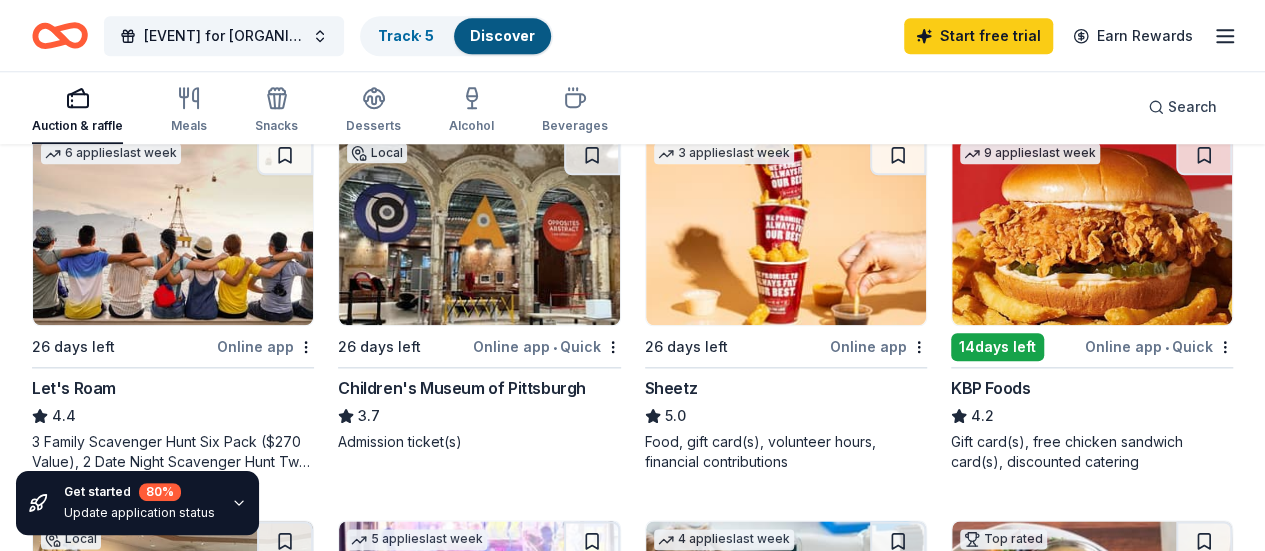 scroll, scrollTop: 1066, scrollLeft: 0, axis: vertical 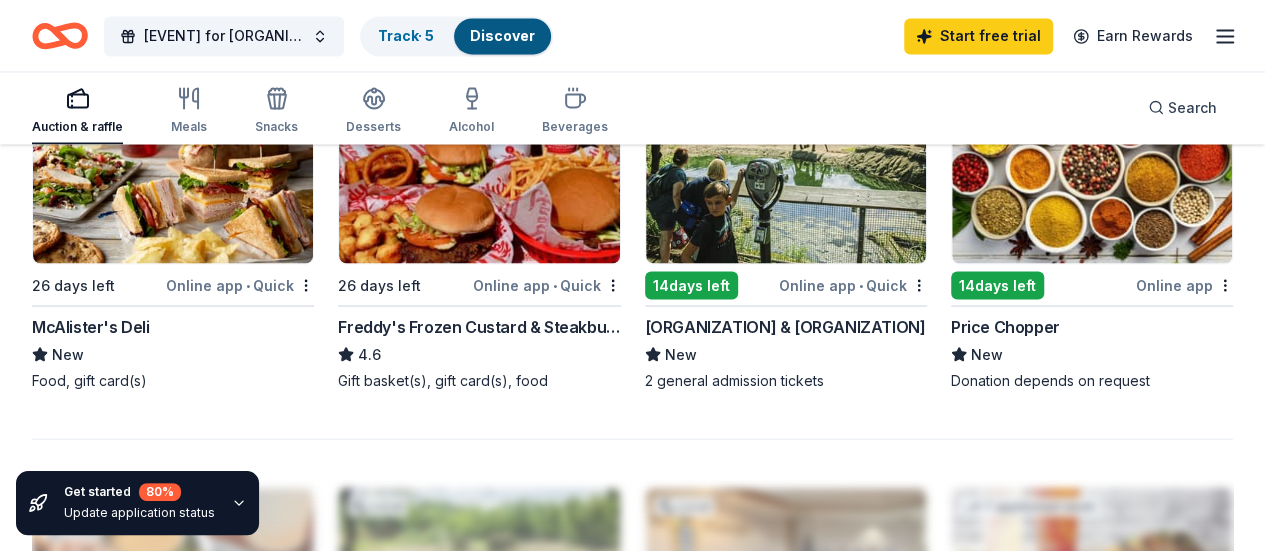 click at bounding box center [632, 598] 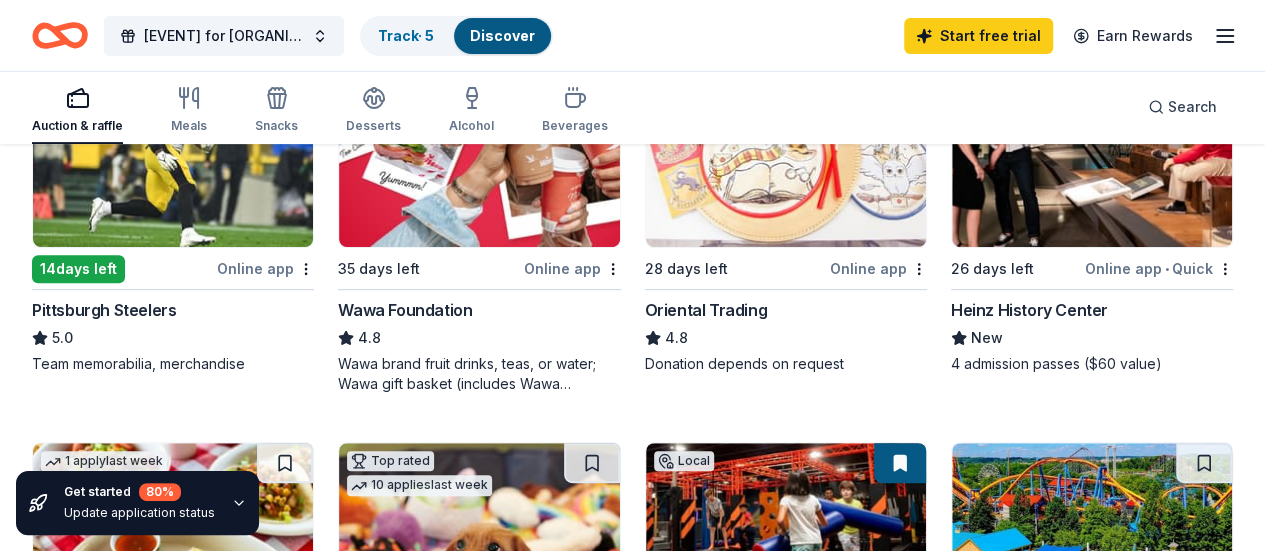 scroll, scrollTop: 259, scrollLeft: 0, axis: vertical 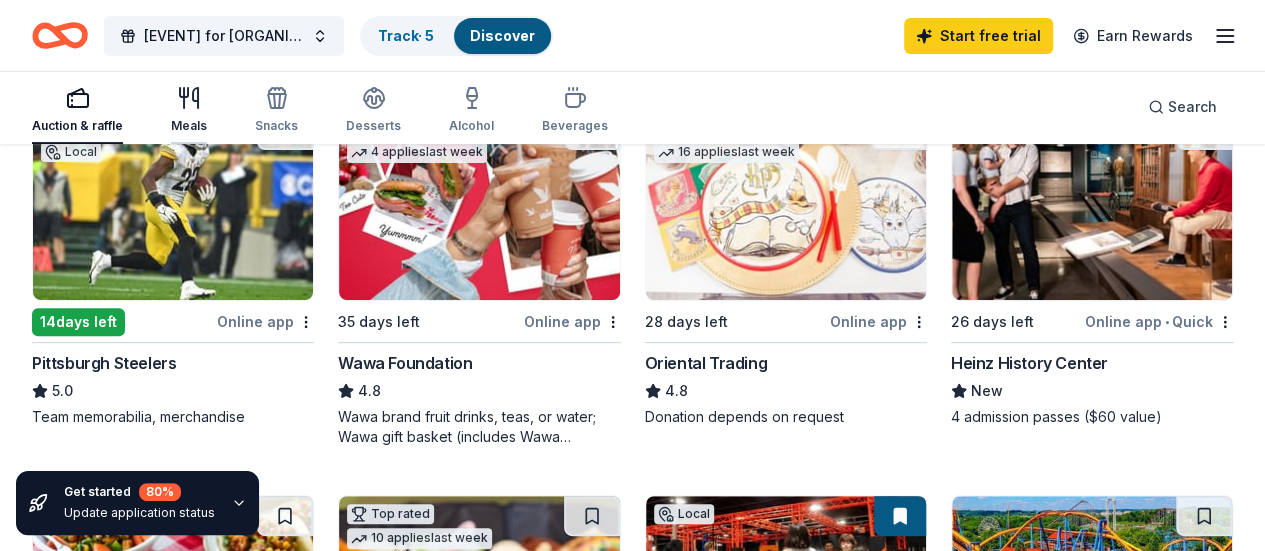 click at bounding box center (189, 98) 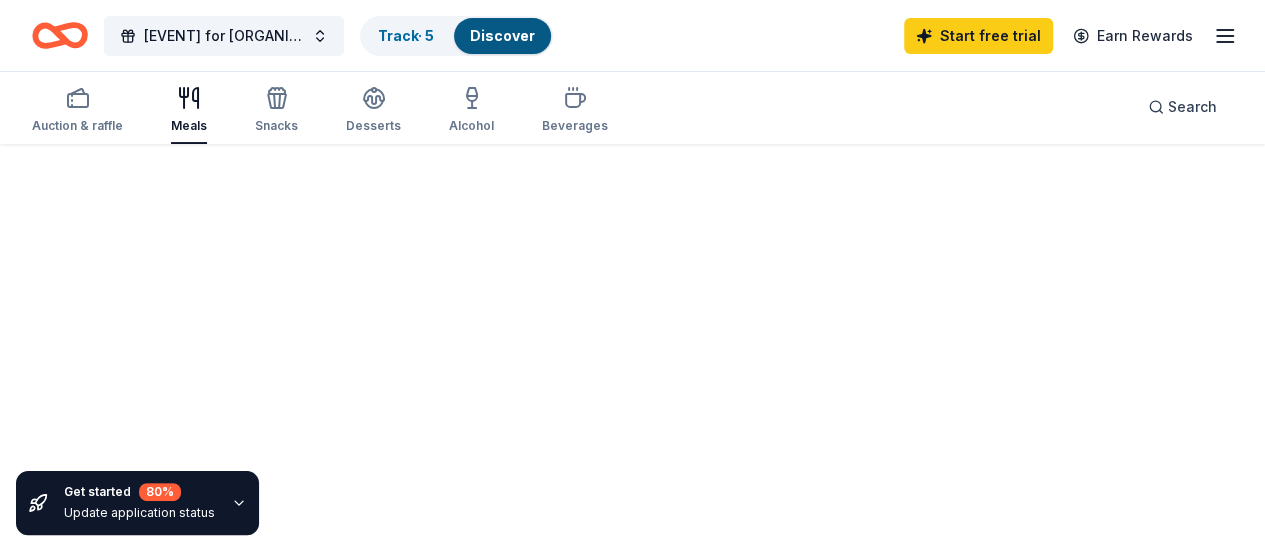scroll, scrollTop: 0, scrollLeft: 0, axis: both 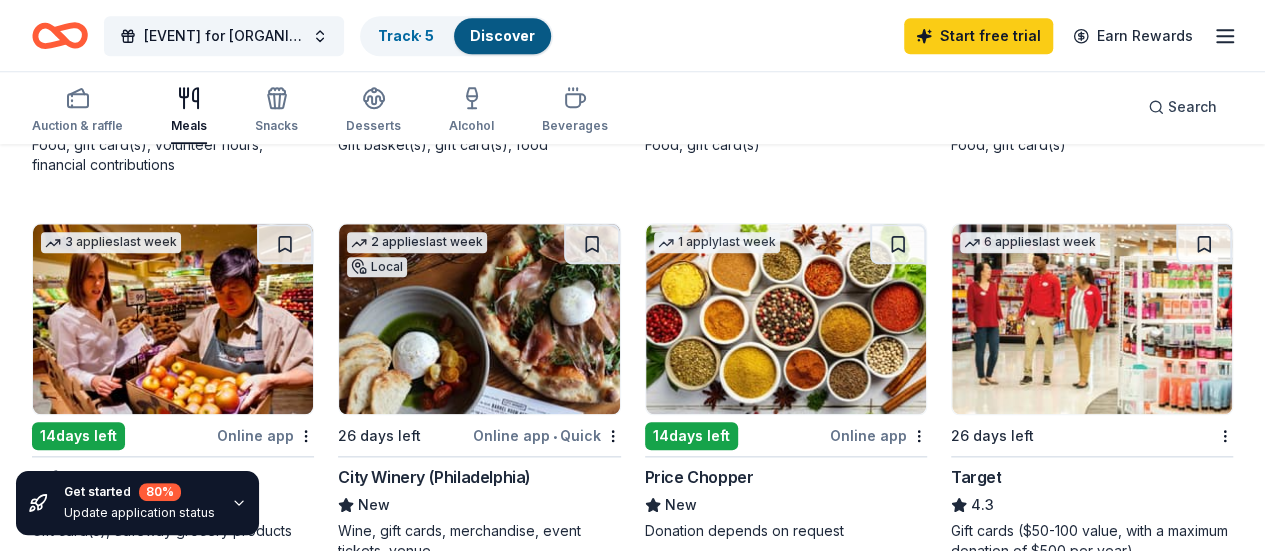 click on "Get started 80 % Update application status" at bounding box center [171, 503] 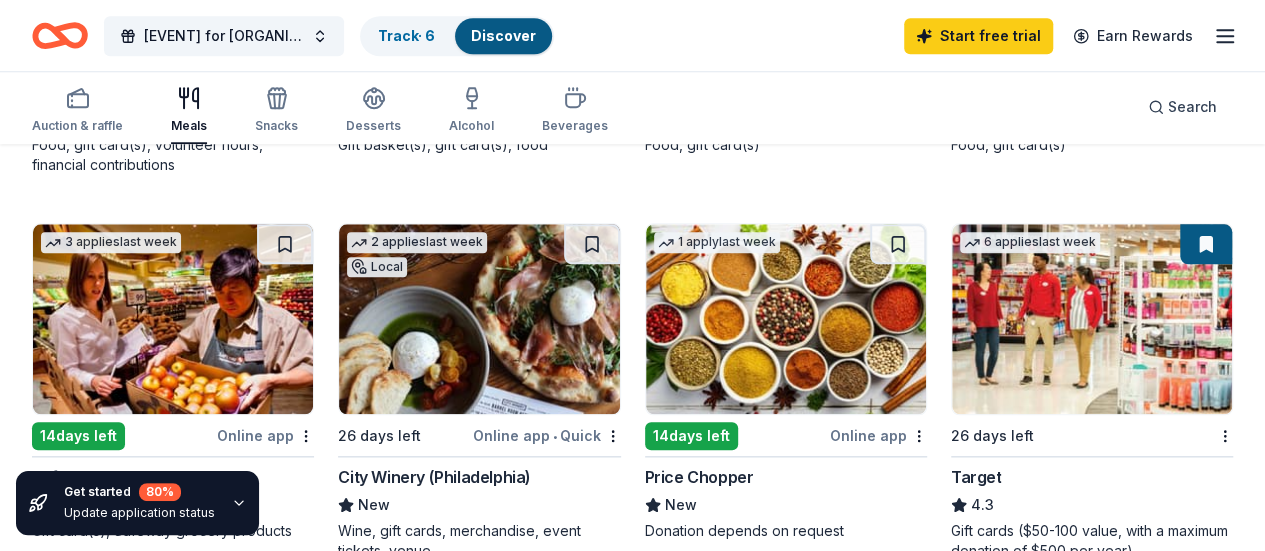 click on "Walmart" at bounding box center (676, 863) 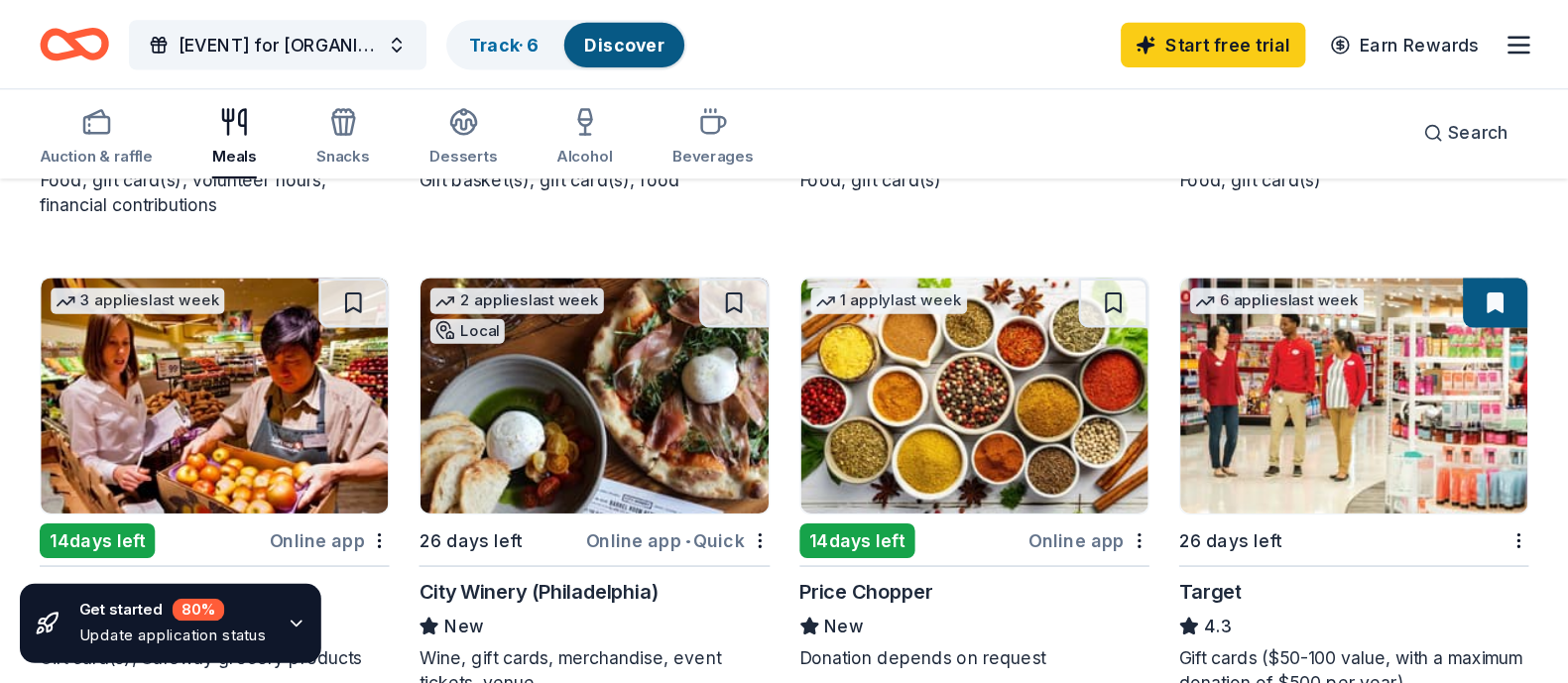 scroll, scrollTop: 909, scrollLeft: 0, axis: vertical 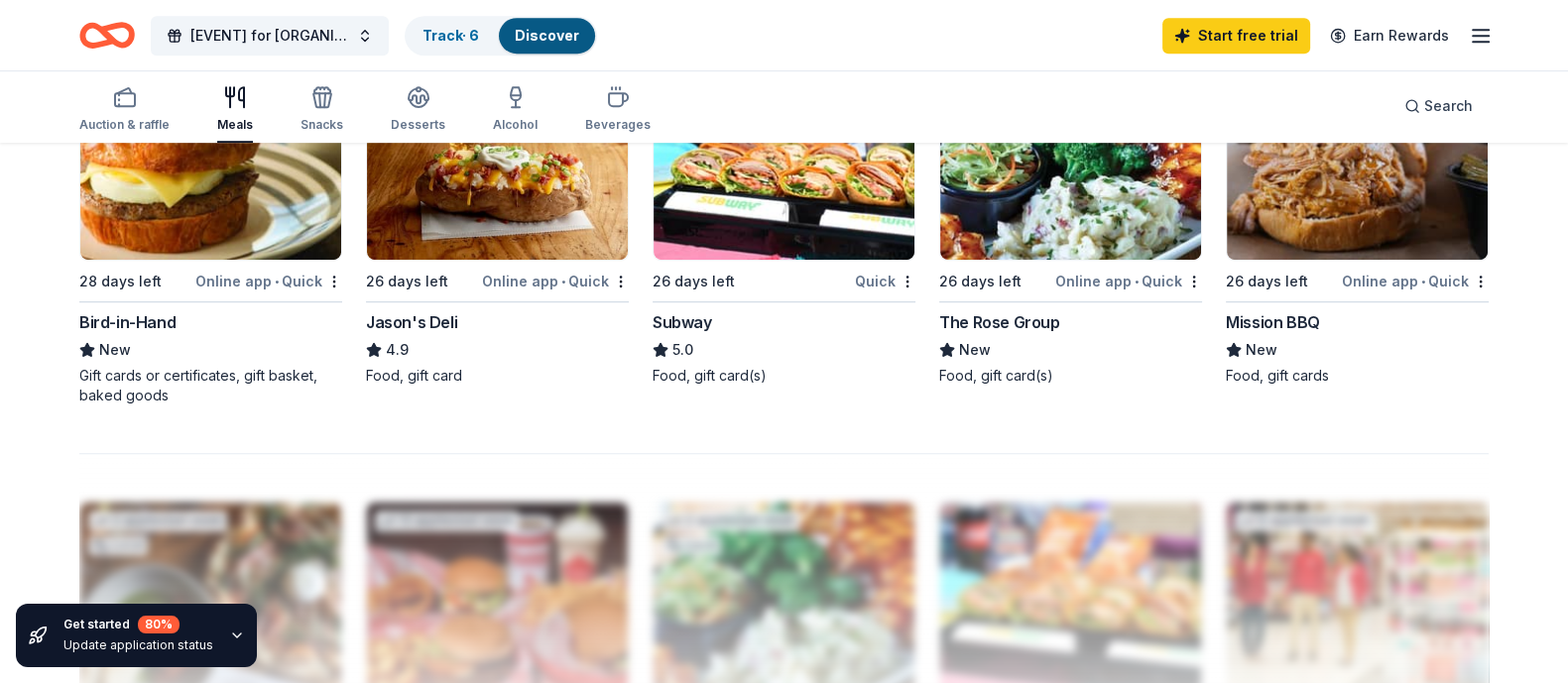 click on "Subway" at bounding box center [682, 322] 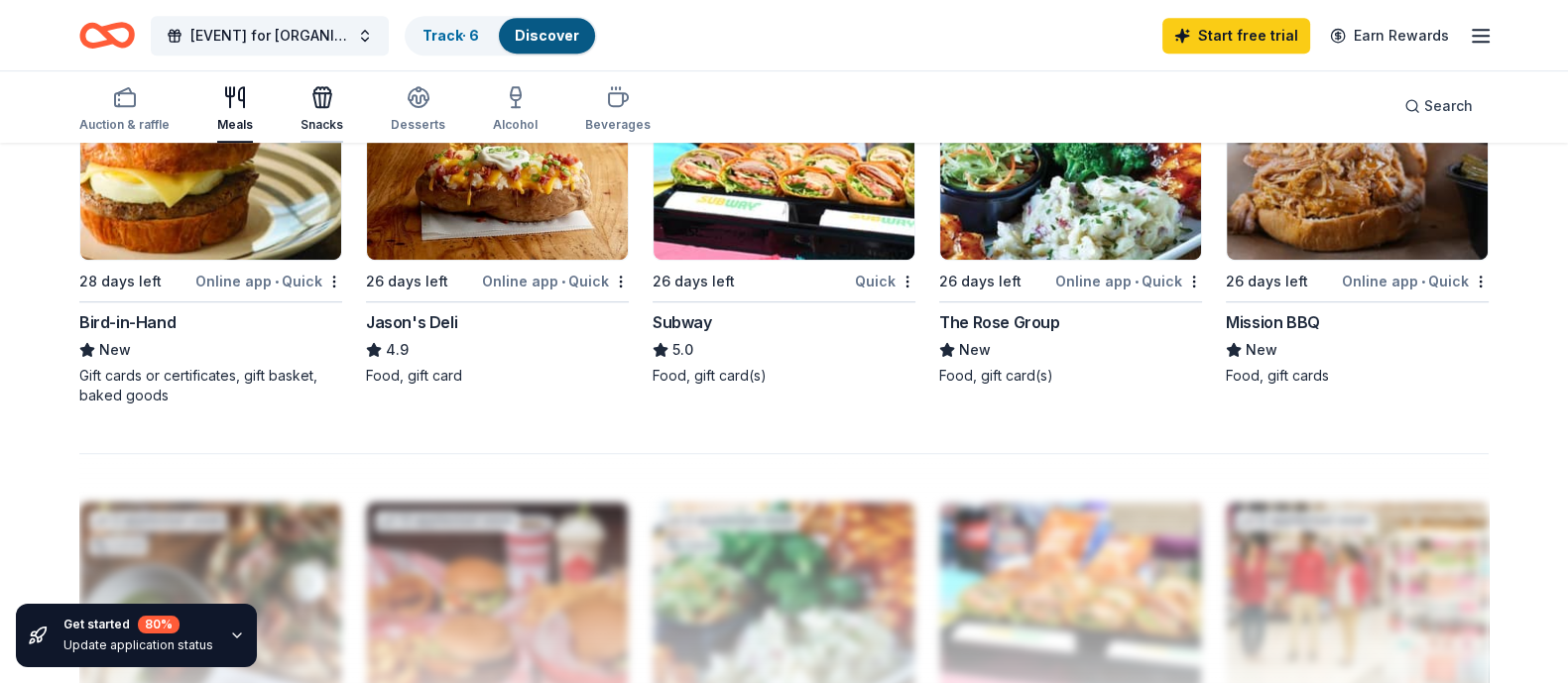 click 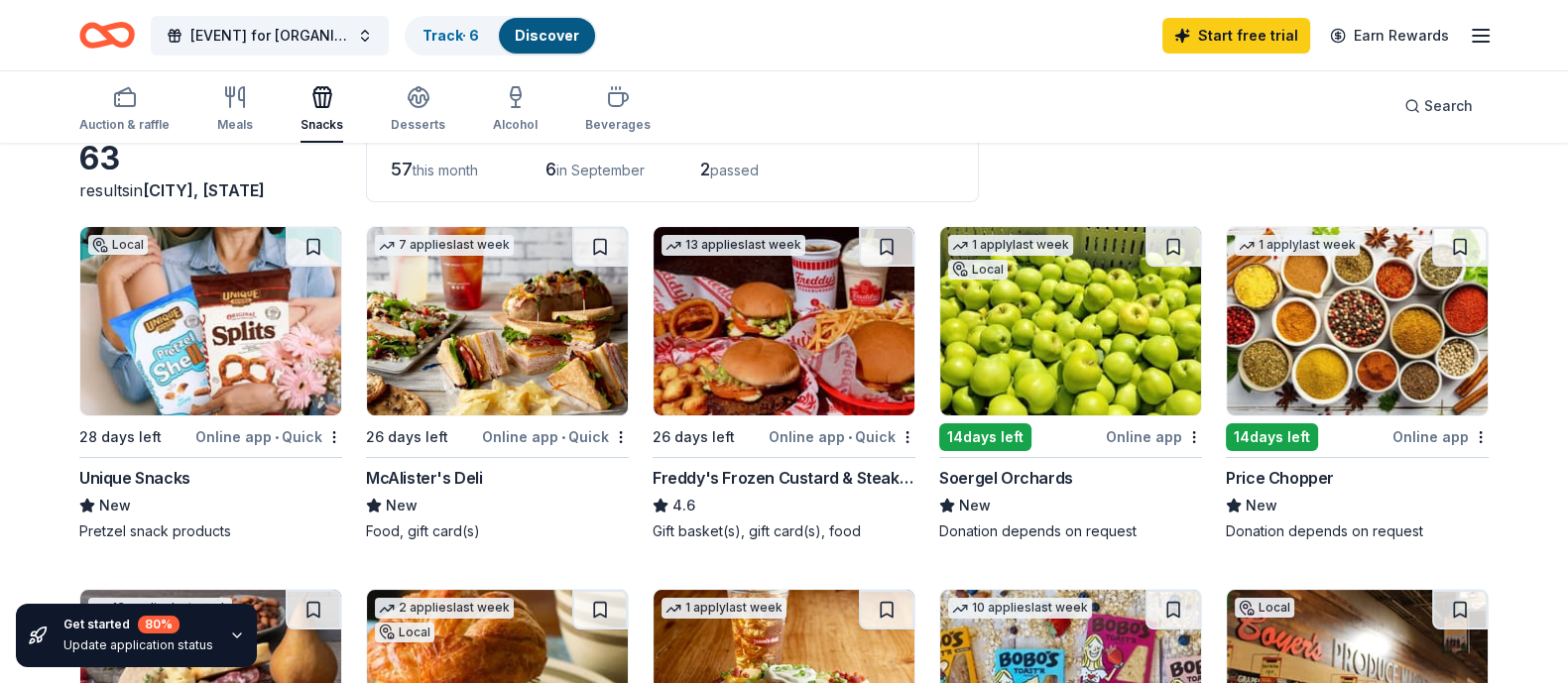 scroll, scrollTop: 0, scrollLeft: 0, axis: both 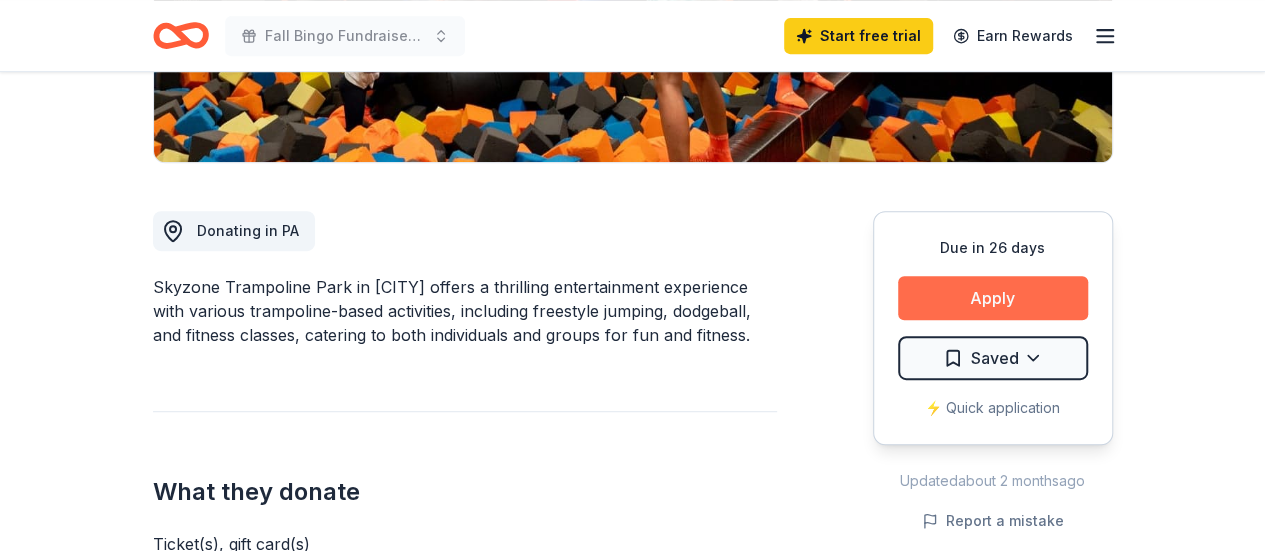 click on "Apply" at bounding box center [993, 298] 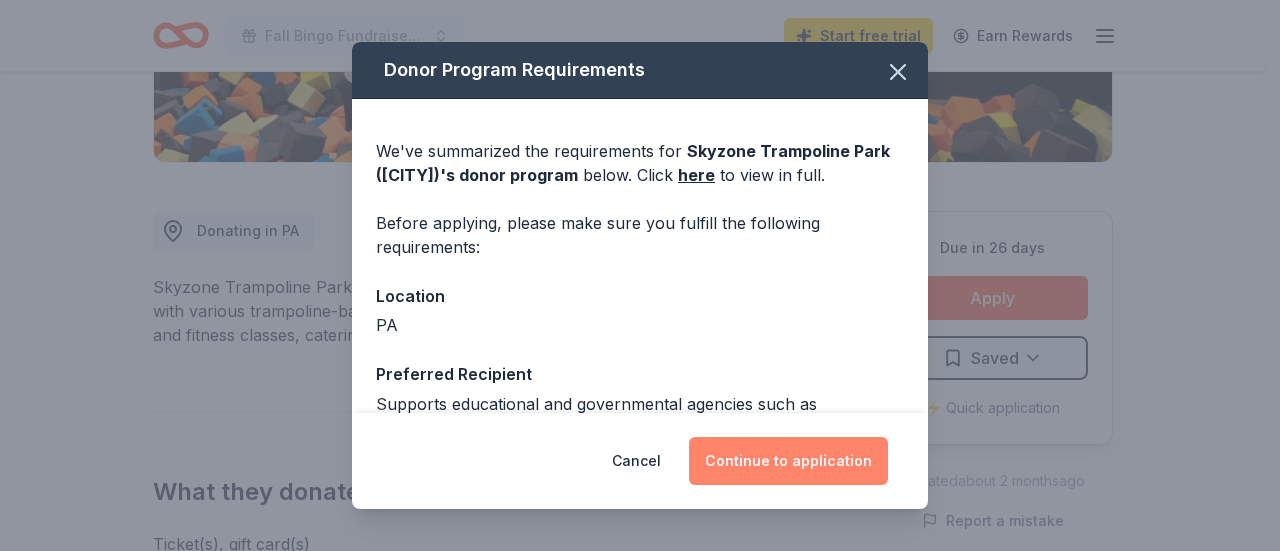 click on "Continue to application" at bounding box center [788, 461] 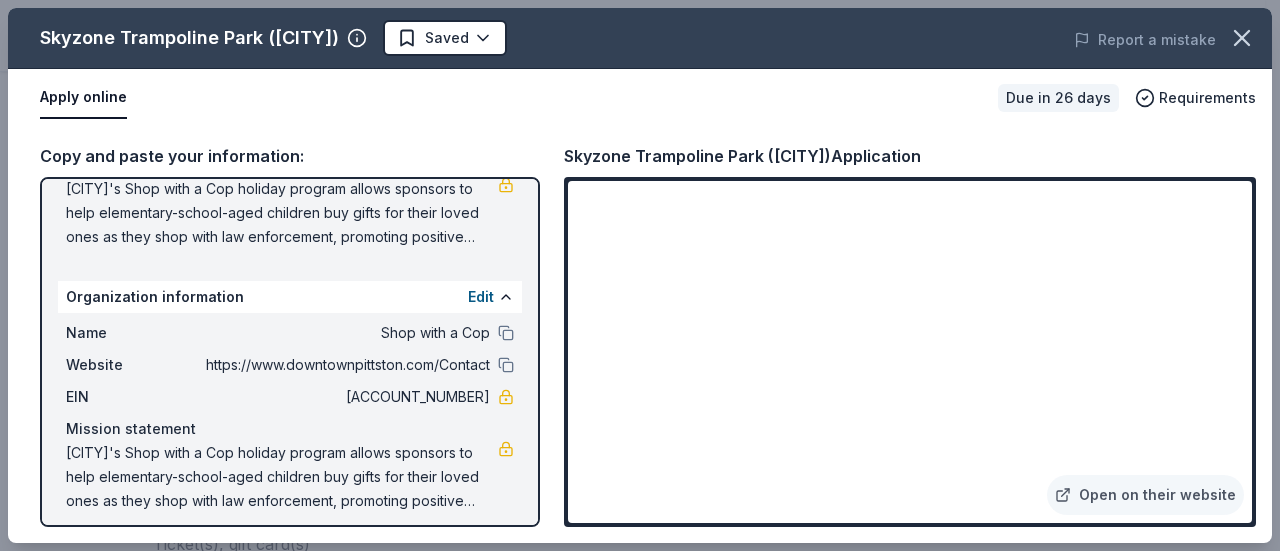 scroll, scrollTop: 246, scrollLeft: 0, axis: vertical 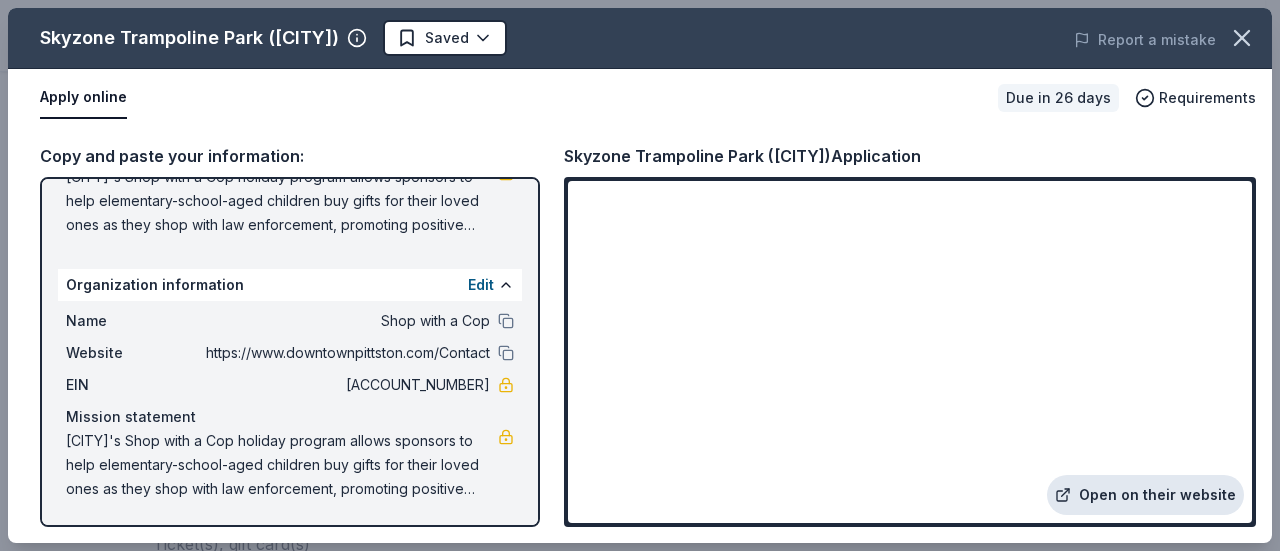 click on "Open on their website" at bounding box center (1145, 495) 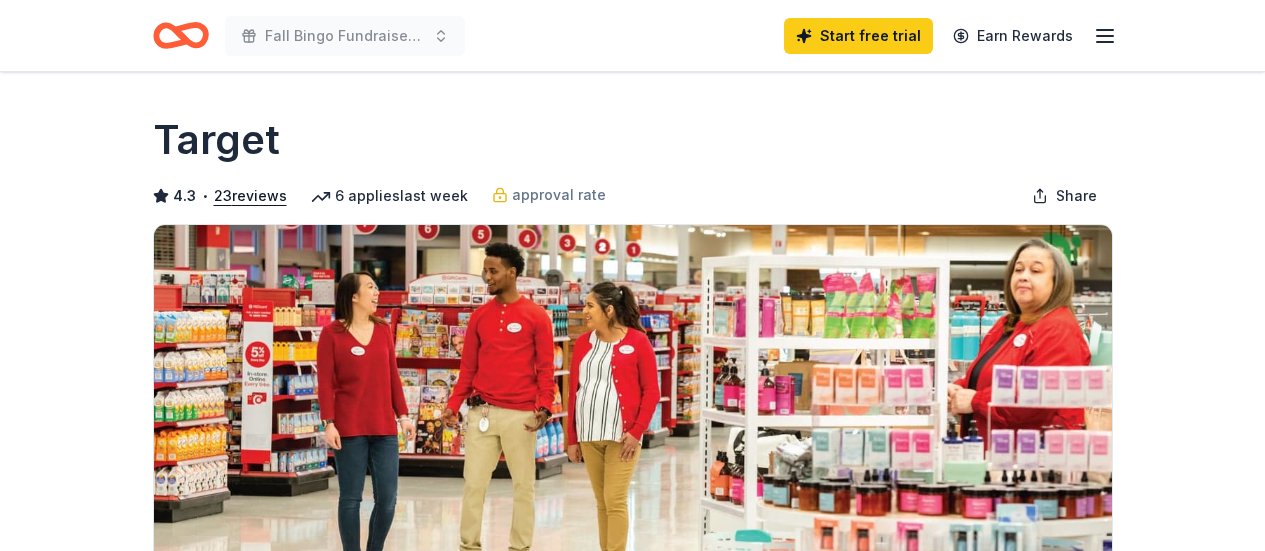 scroll, scrollTop: 0, scrollLeft: 0, axis: both 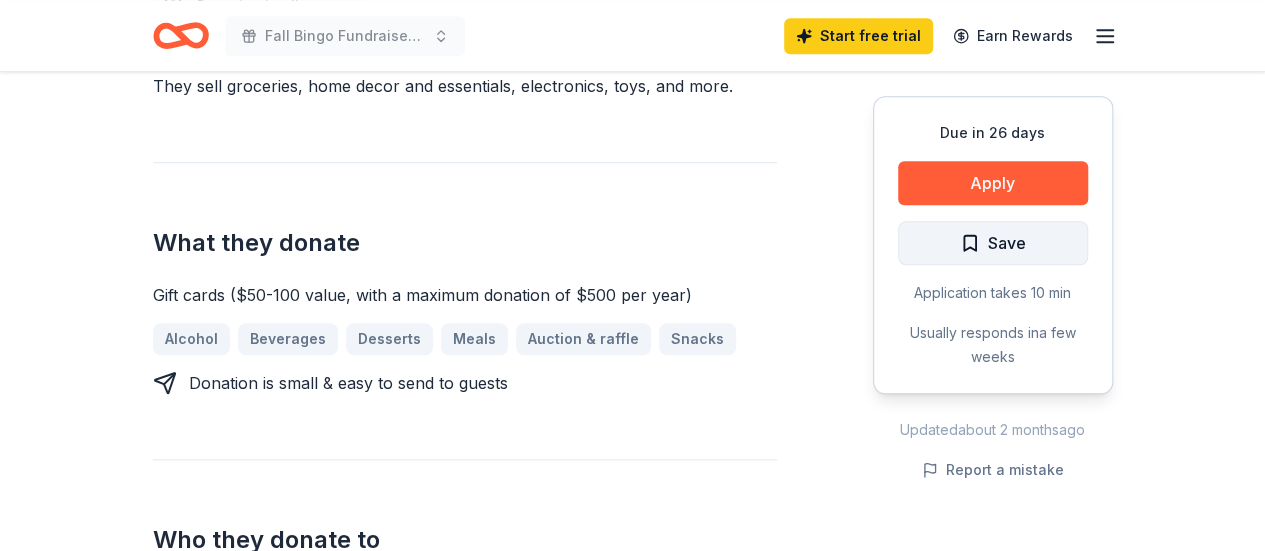 click on "Save" at bounding box center (993, 243) 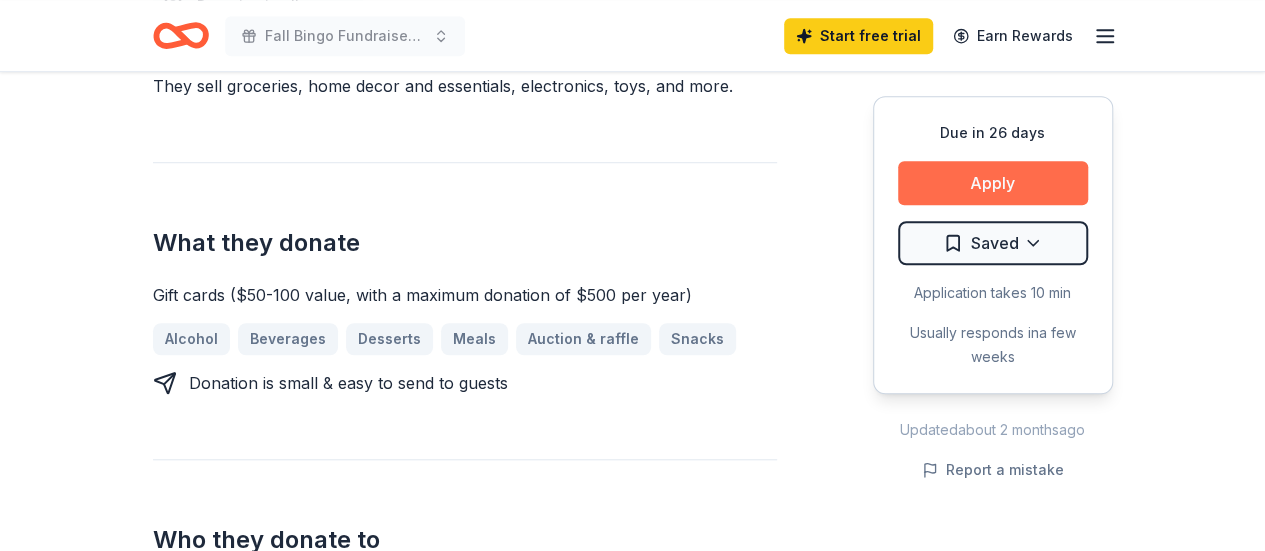 click on "Apply" at bounding box center (993, 183) 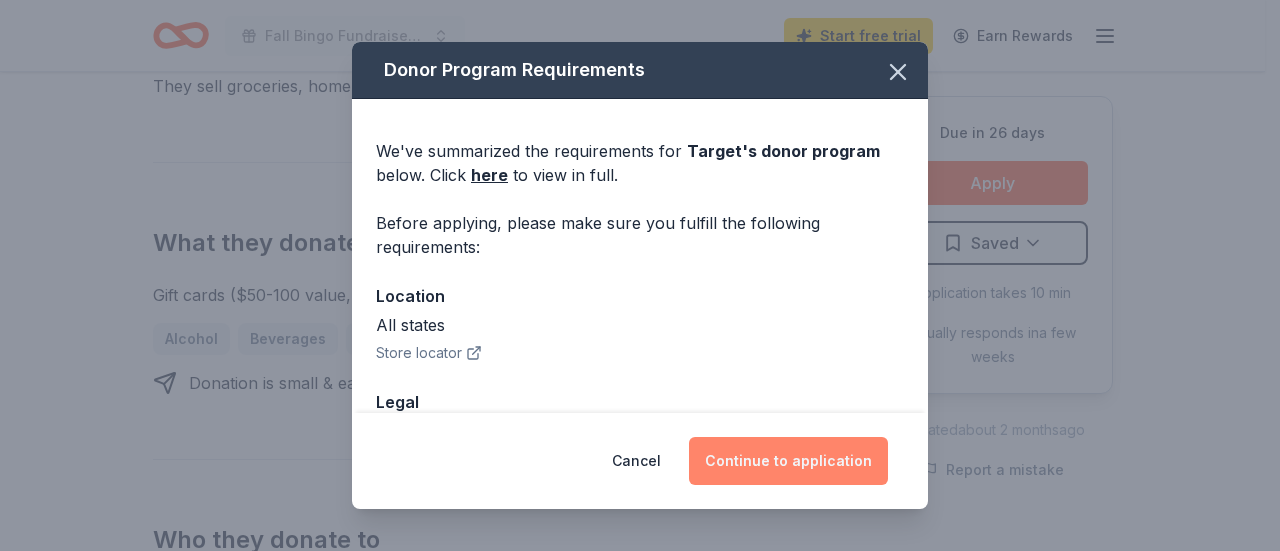 click on "Continue to application" at bounding box center (788, 461) 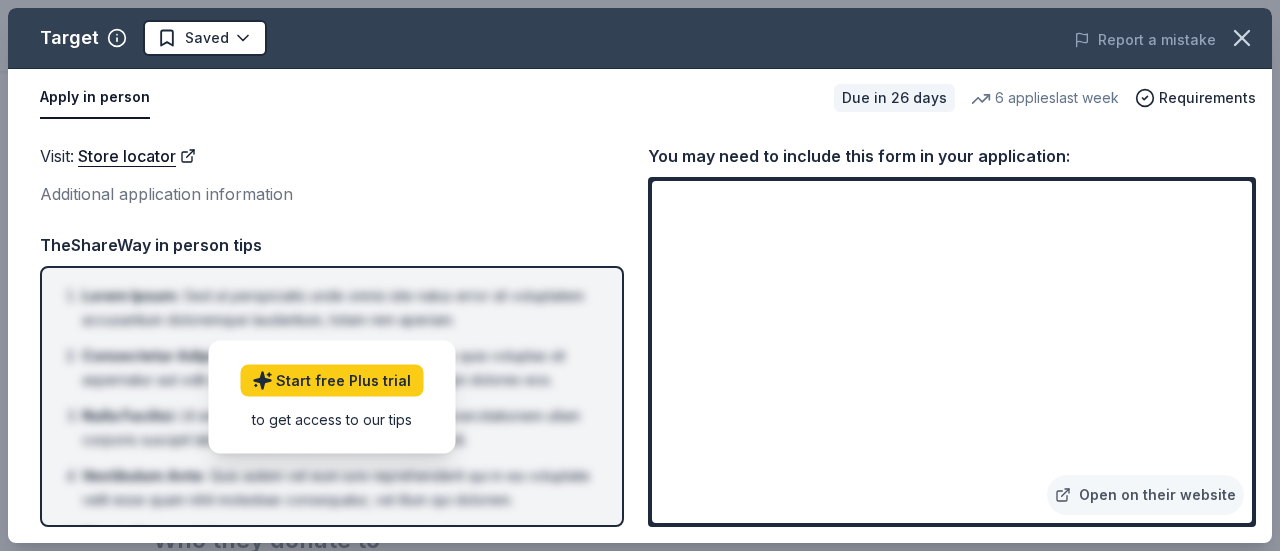 click on "Additional application information" at bounding box center [332, 194] 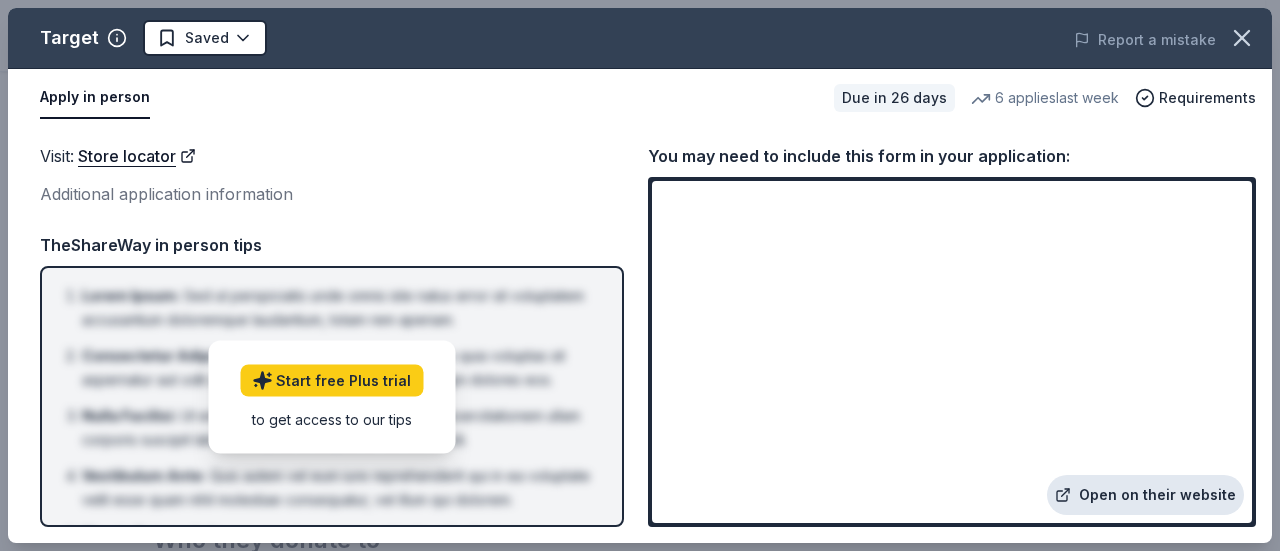 click 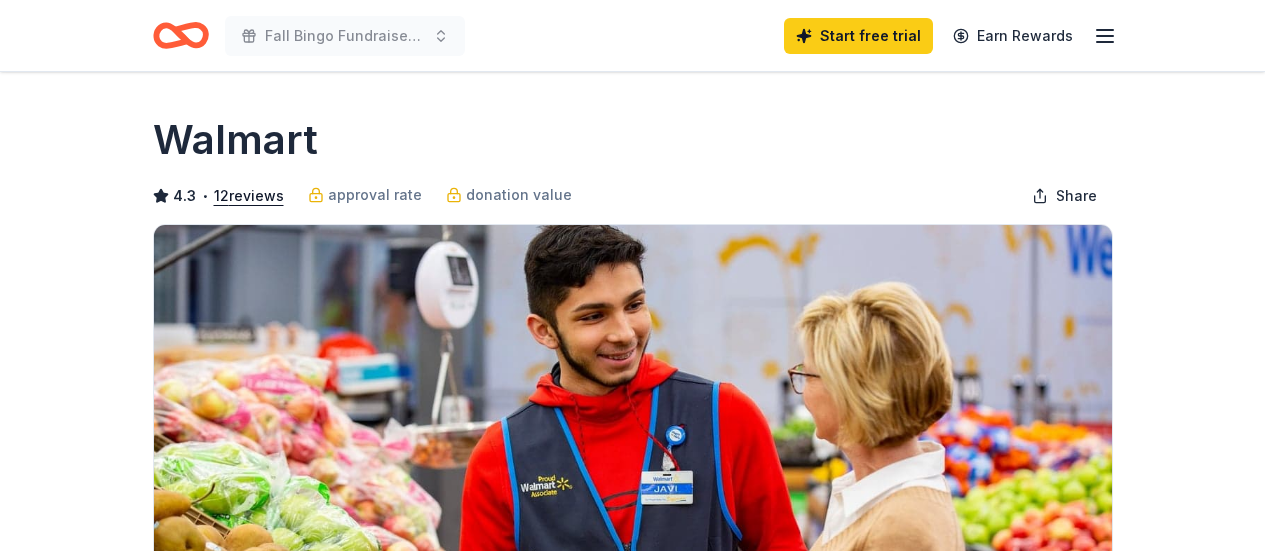 scroll, scrollTop: 0, scrollLeft: 0, axis: both 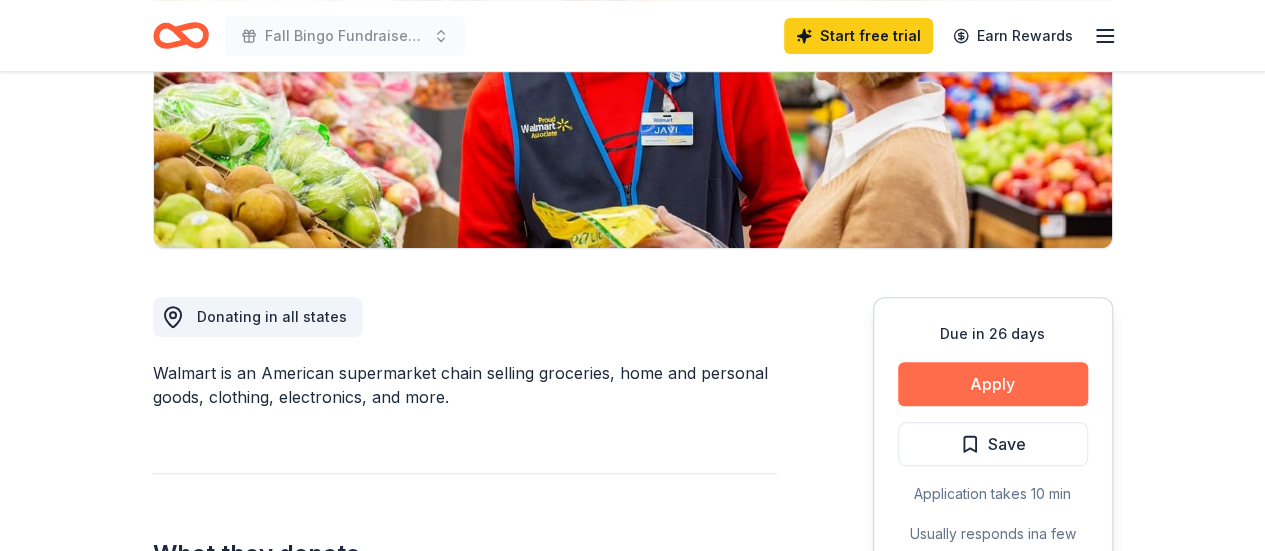 click on "Apply" at bounding box center [993, 384] 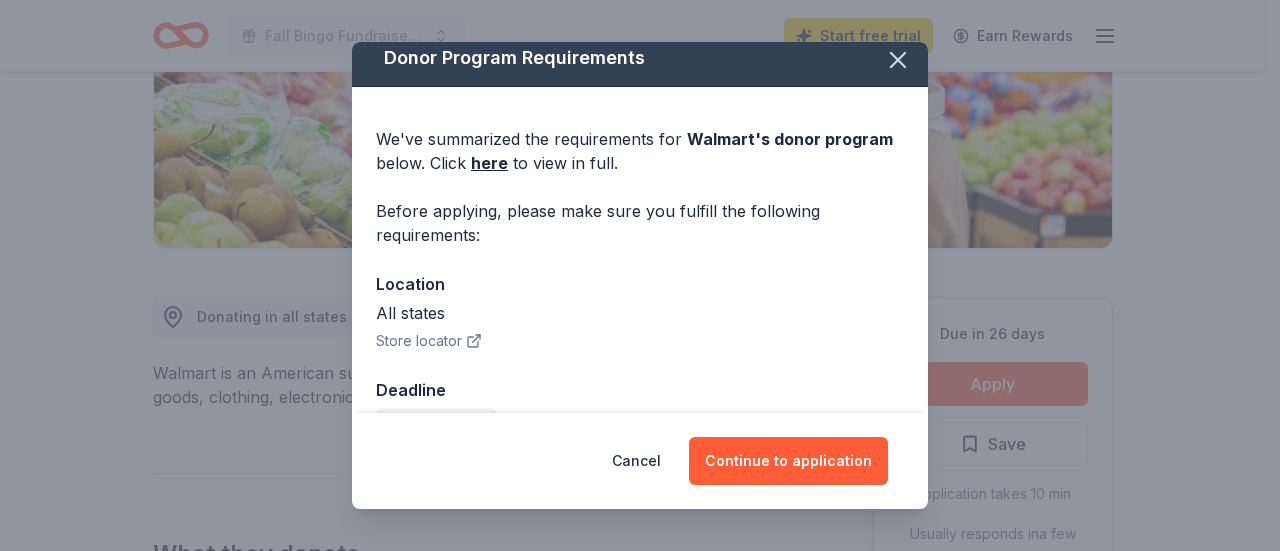 scroll, scrollTop: 0, scrollLeft: 0, axis: both 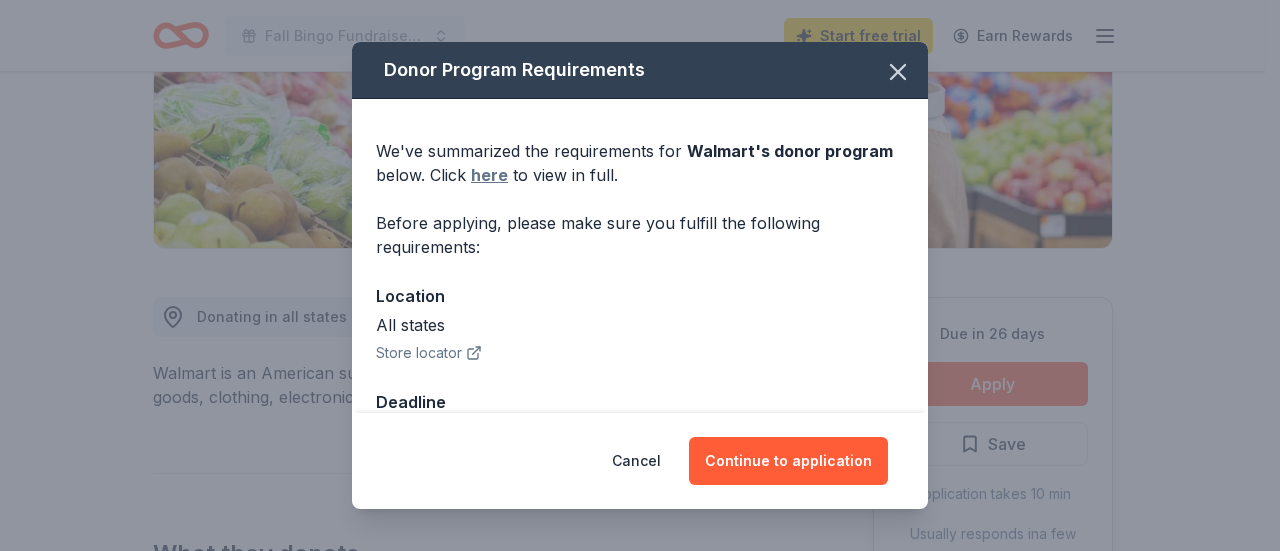 click on "here" at bounding box center (489, 175) 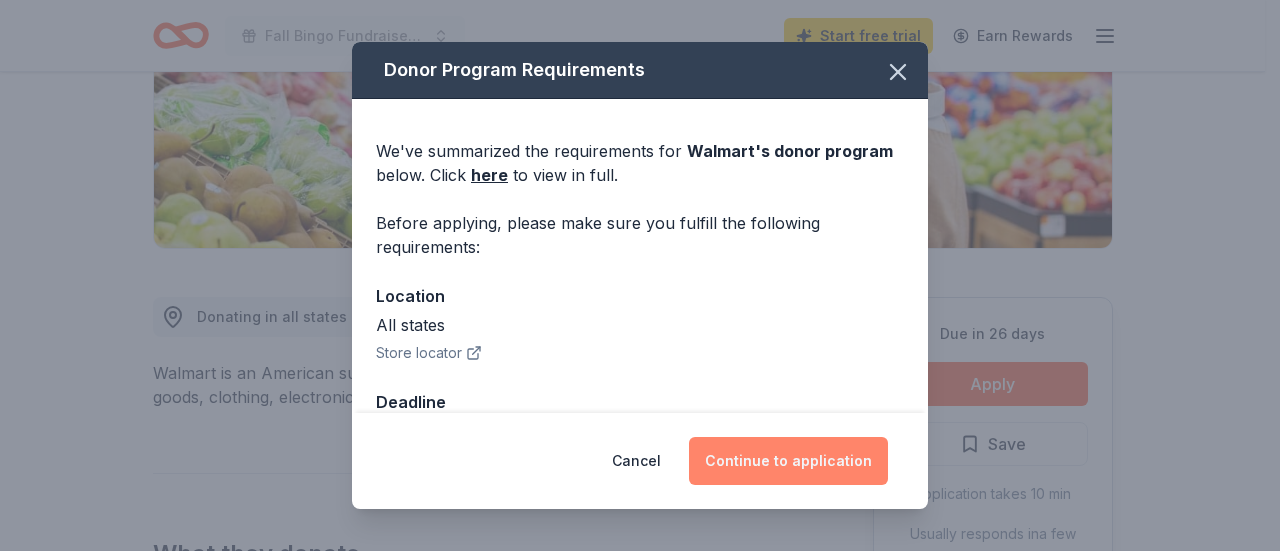 click on "Continue to application" at bounding box center [788, 461] 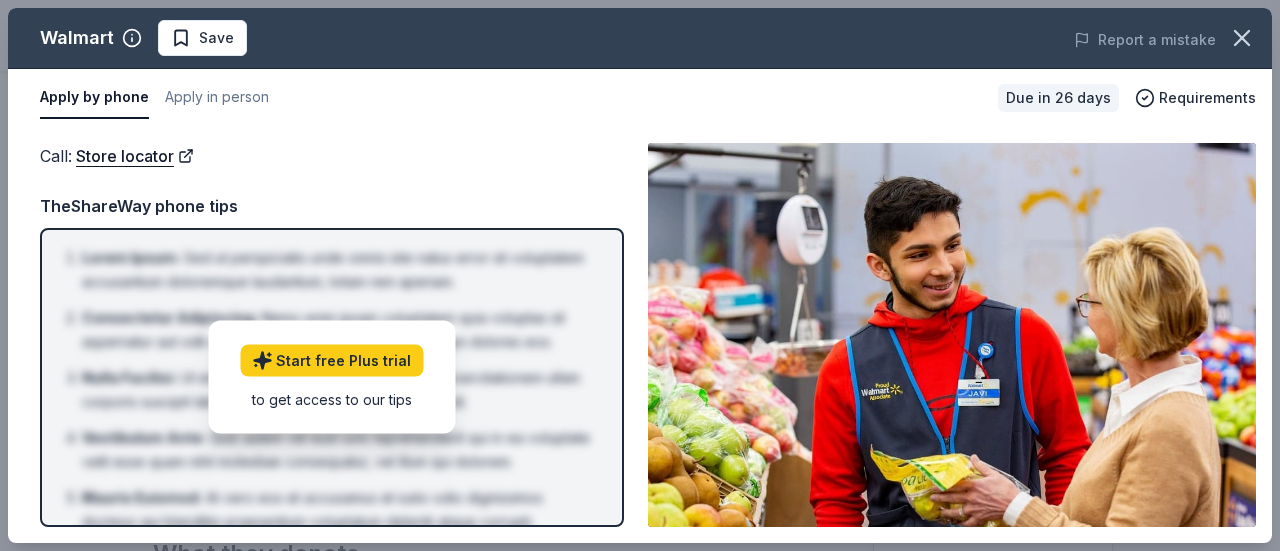 click on "Call : Store locator" at bounding box center (332, 156) 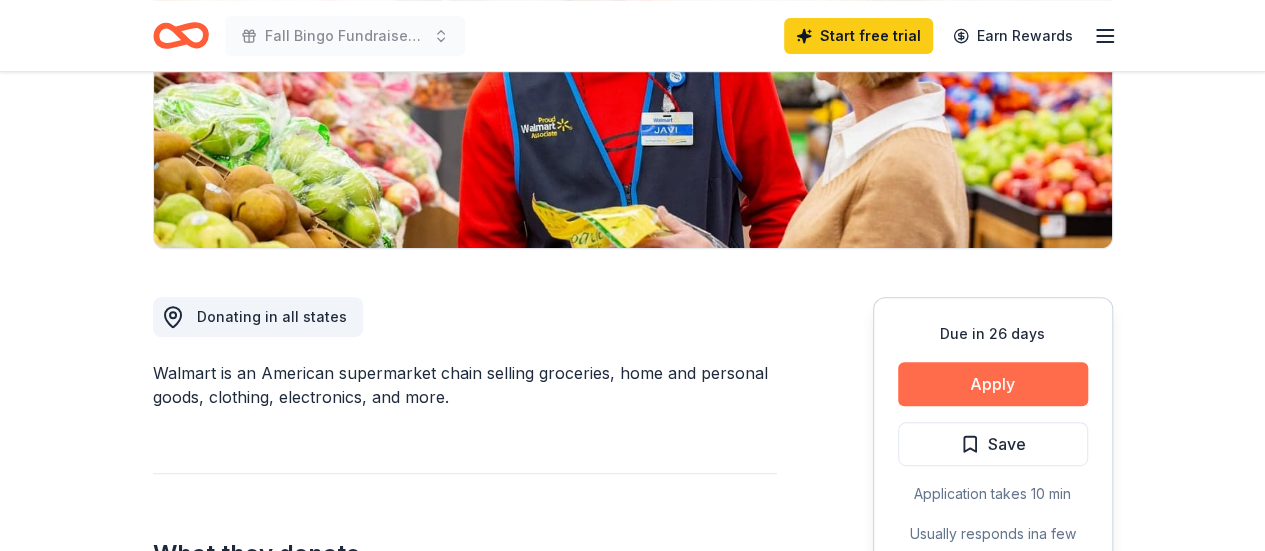 click on "Apply" at bounding box center [993, 384] 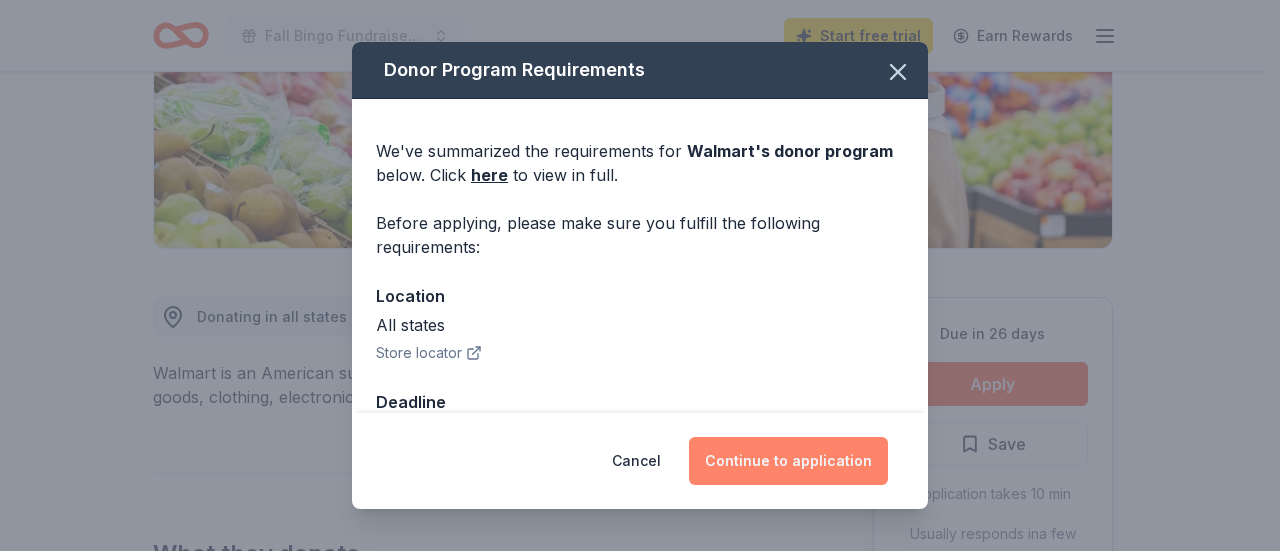 click on "Continue to application" at bounding box center [788, 461] 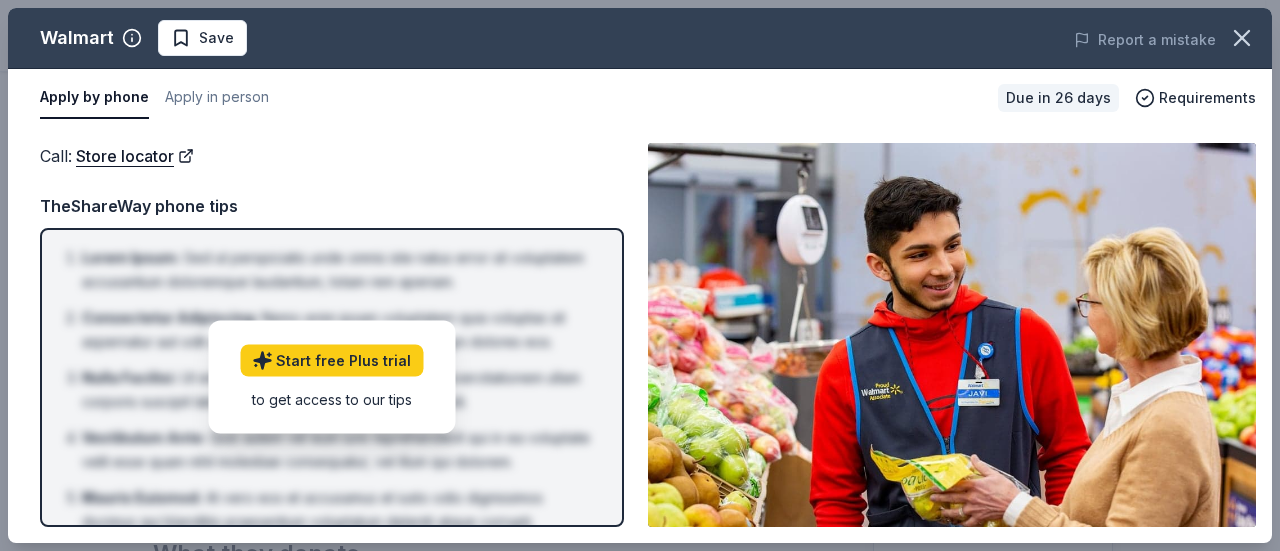 click on "Due in 26 days" at bounding box center (1058, 98) 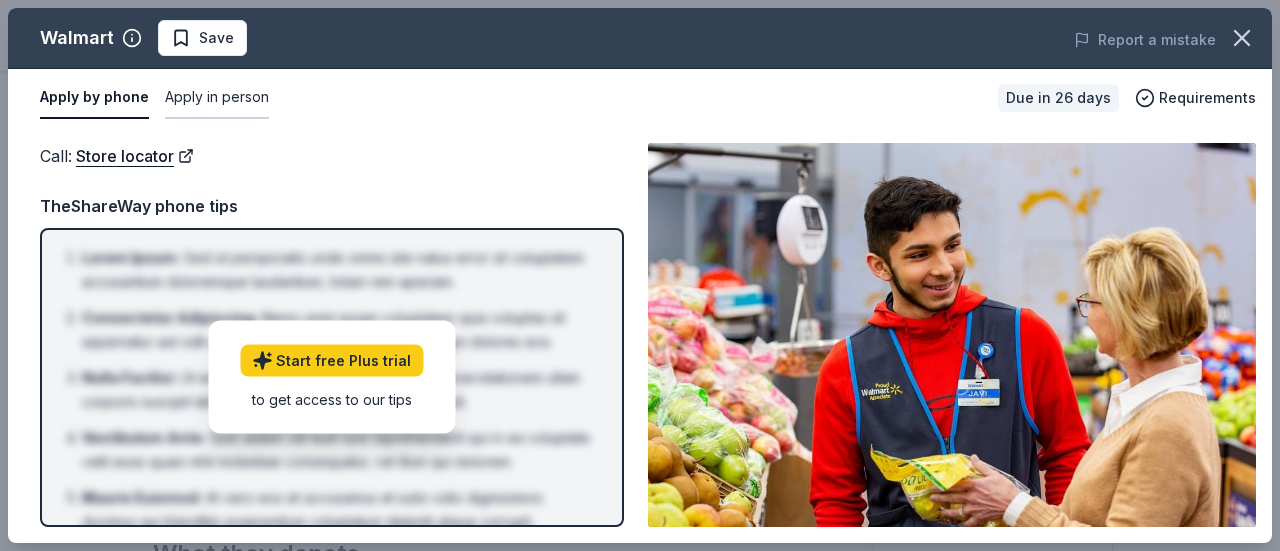 click on "Apply in person" at bounding box center [217, 98] 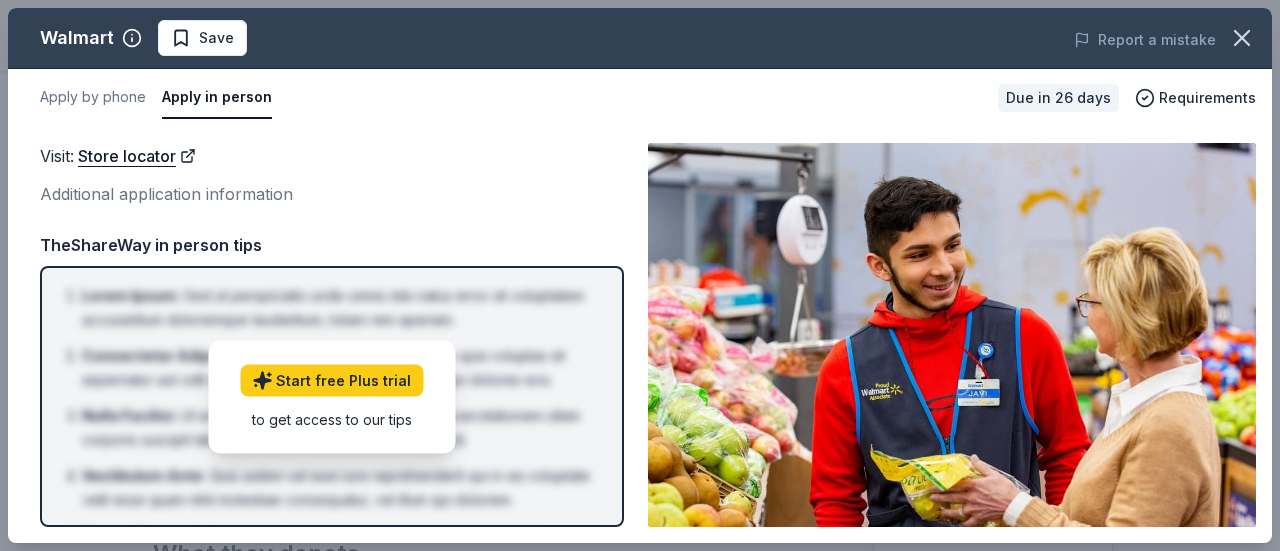 click on "Apply in person" at bounding box center [217, 98] 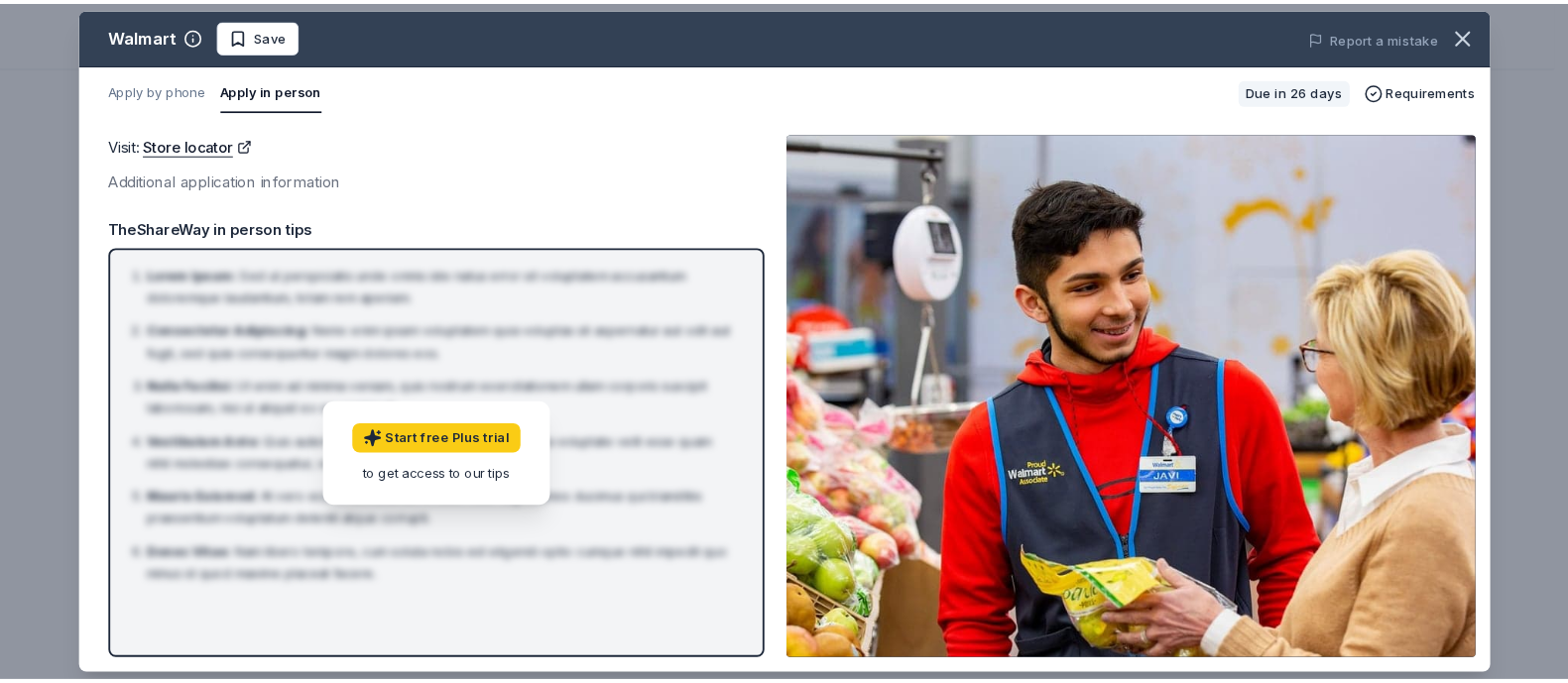 scroll, scrollTop: 356, scrollLeft: 0, axis: vertical 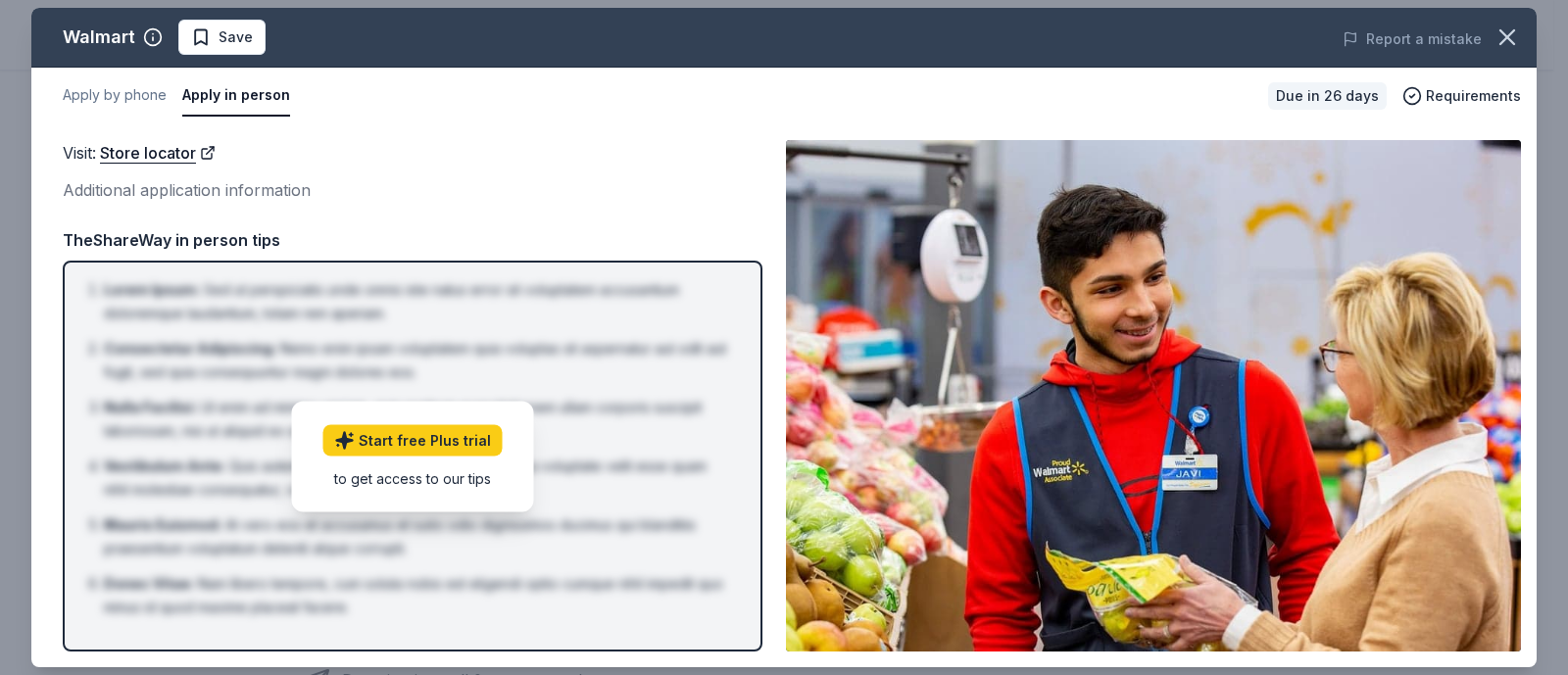 drag, startPoint x: 1251, startPoint y: 0, endPoint x: 721, endPoint y: 158, distance: 553.0497 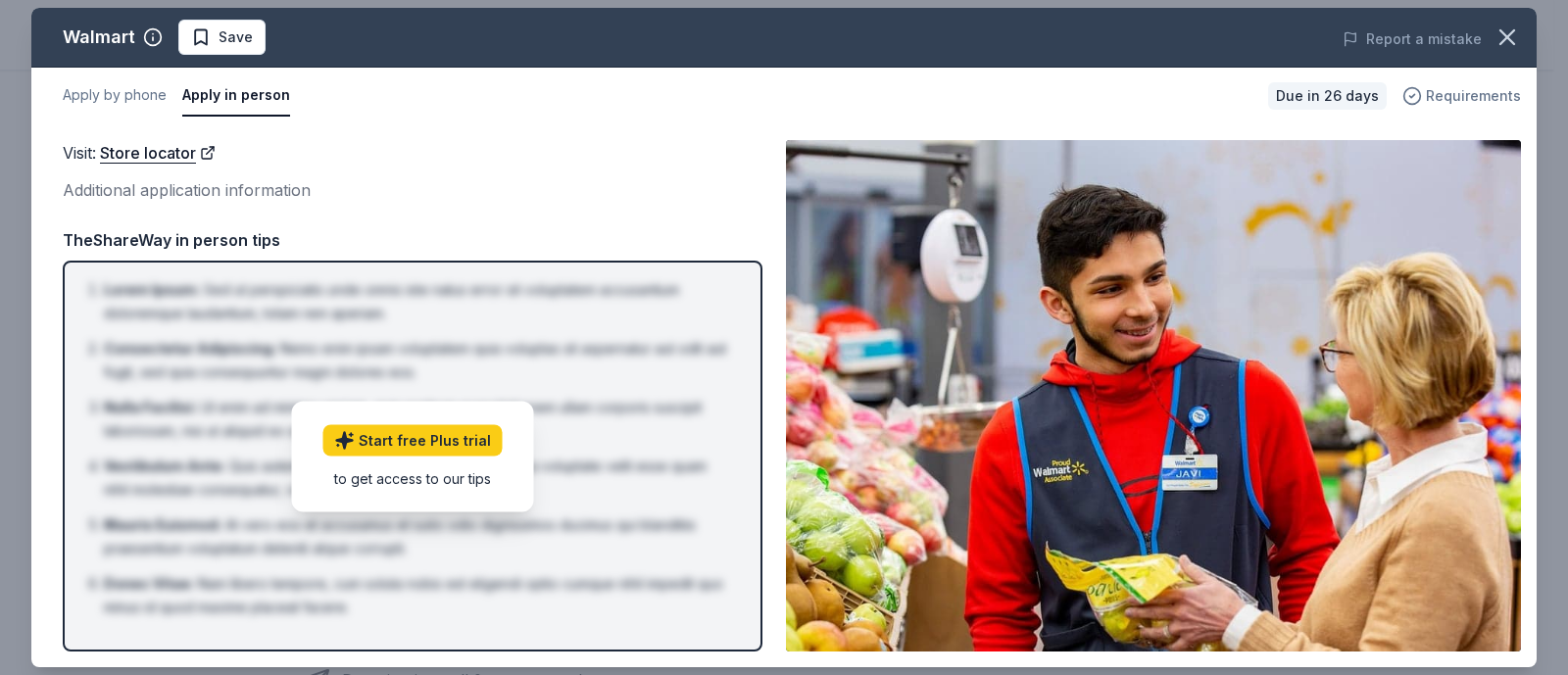 click on "Requirements" at bounding box center (1473, 96) 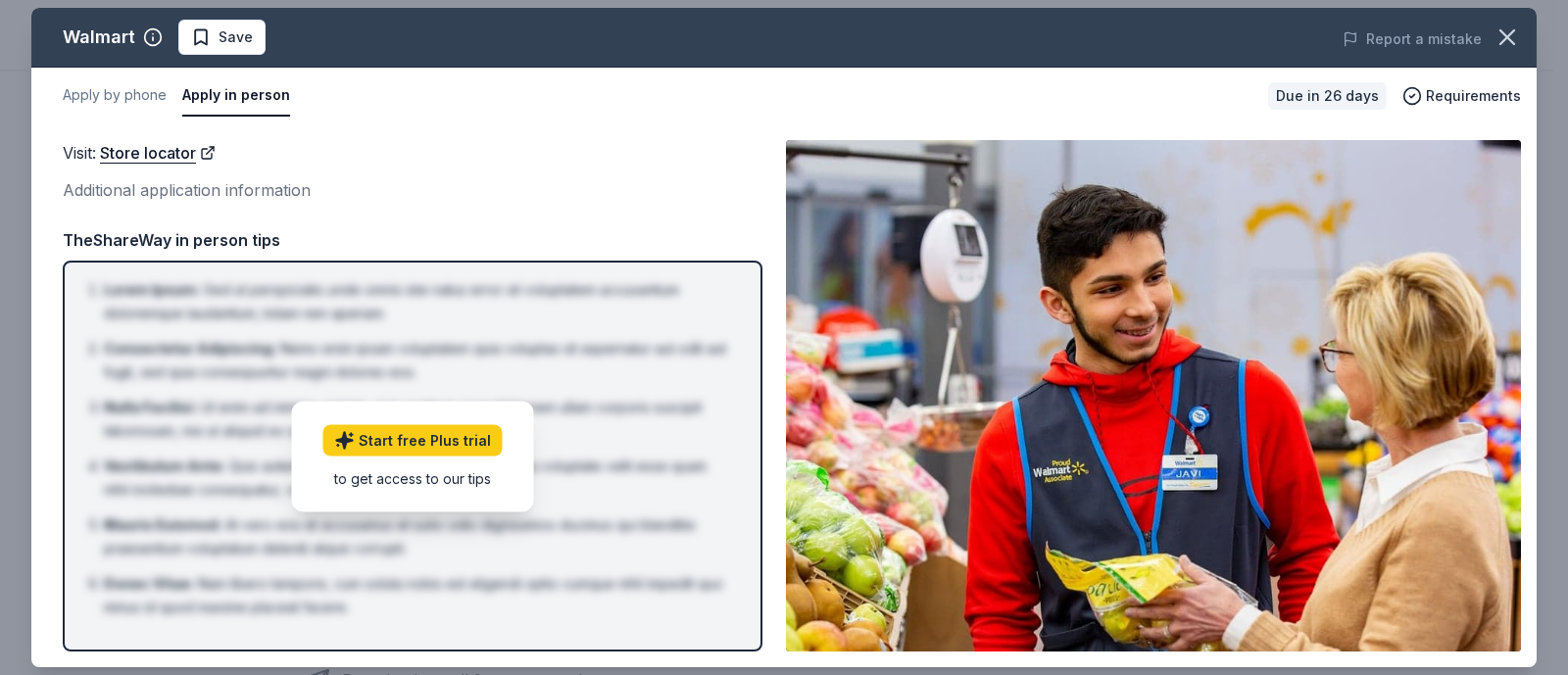 click on "Apply by phone Apply in person" at bounding box center (658, 96) 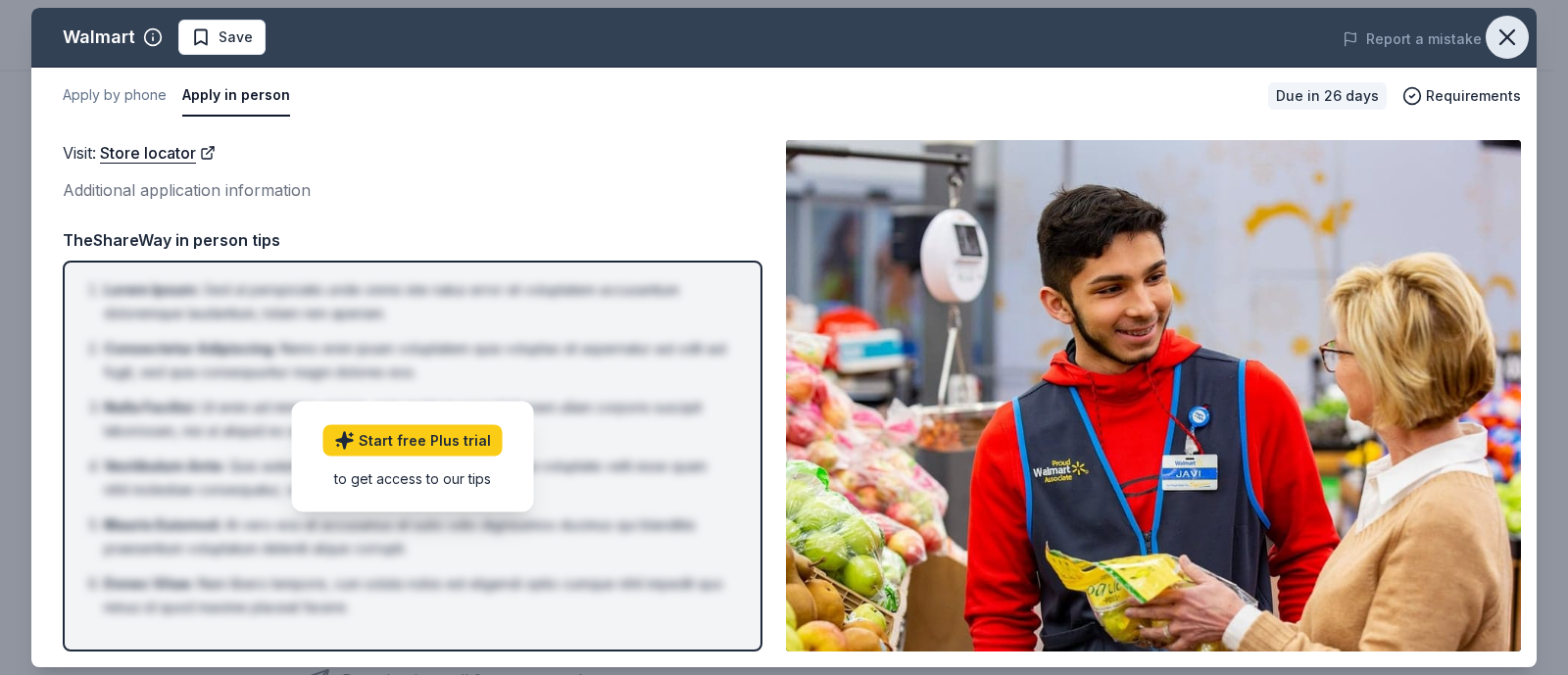click 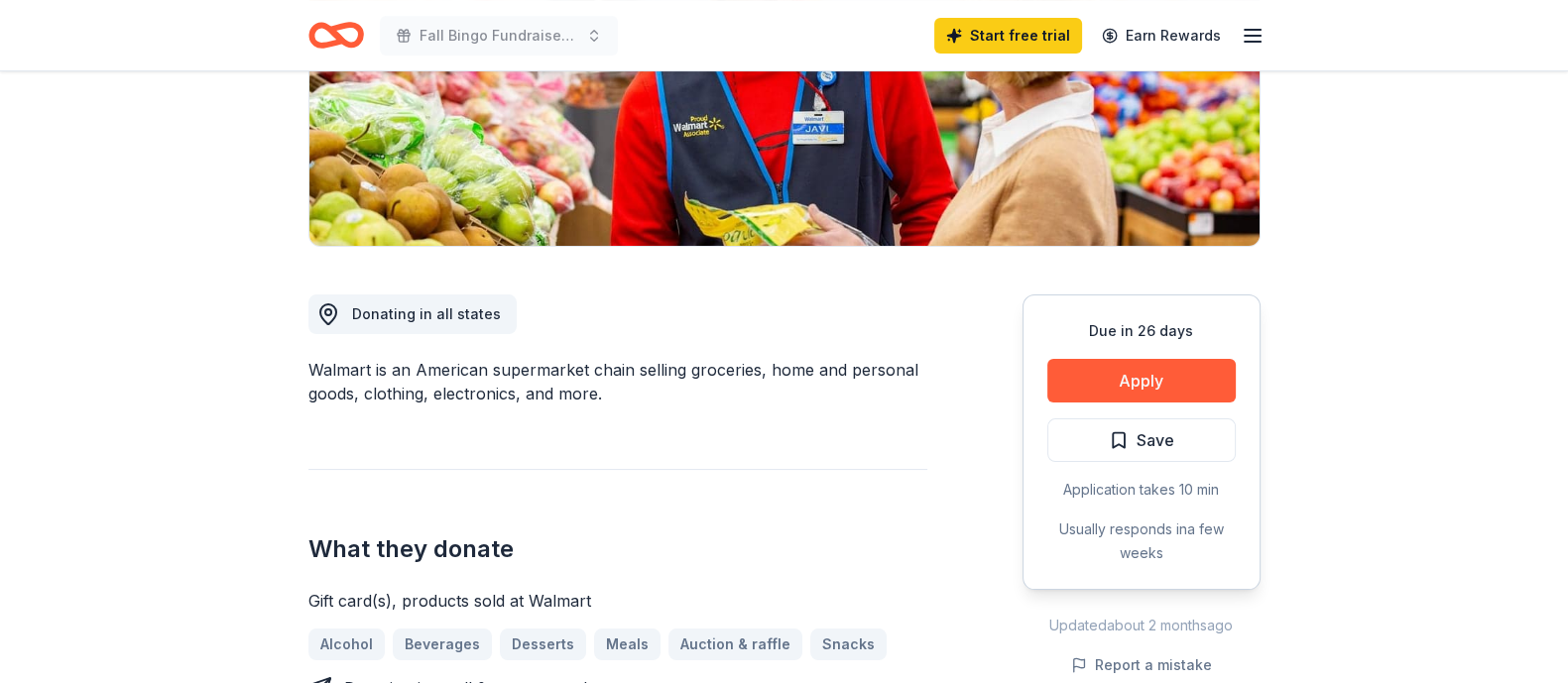 scroll, scrollTop: 0, scrollLeft: 0, axis: both 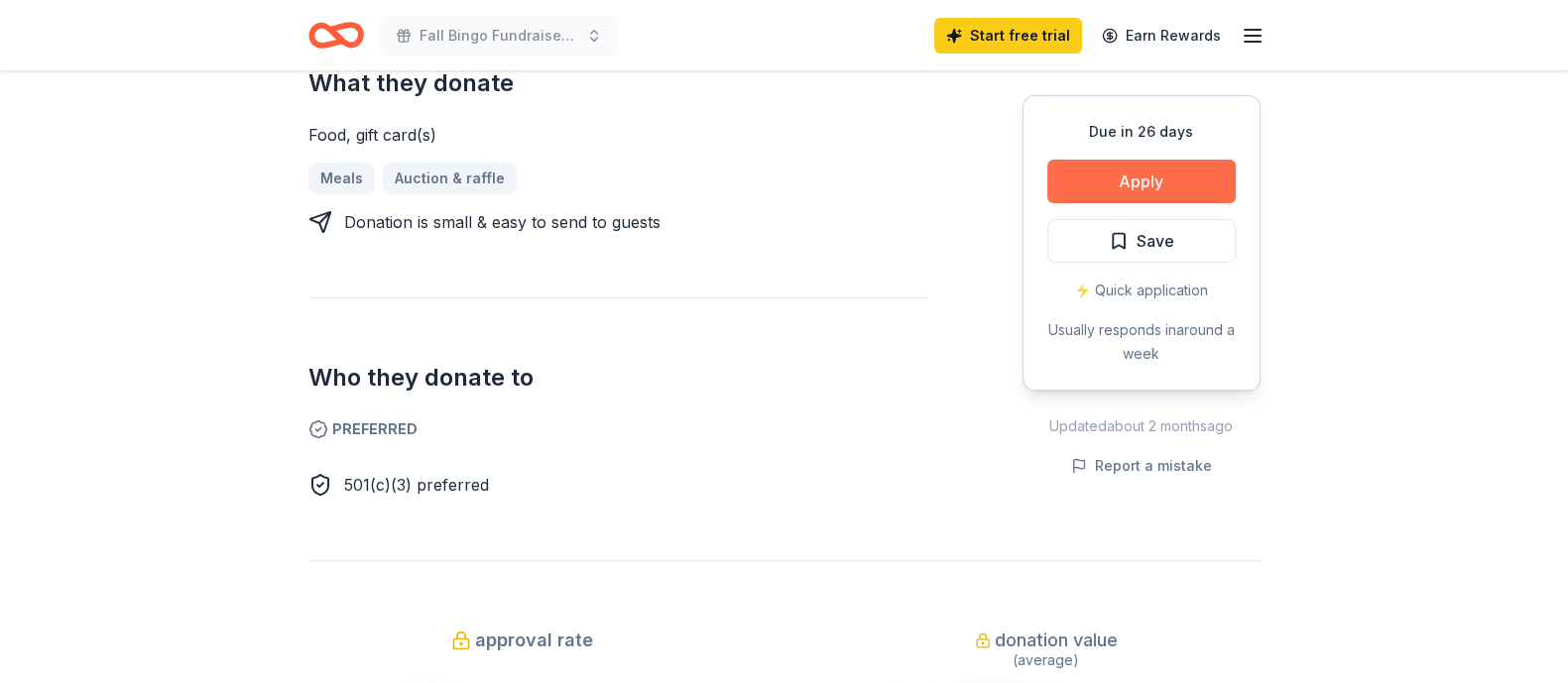 click on "Apply" at bounding box center (1142, 181) 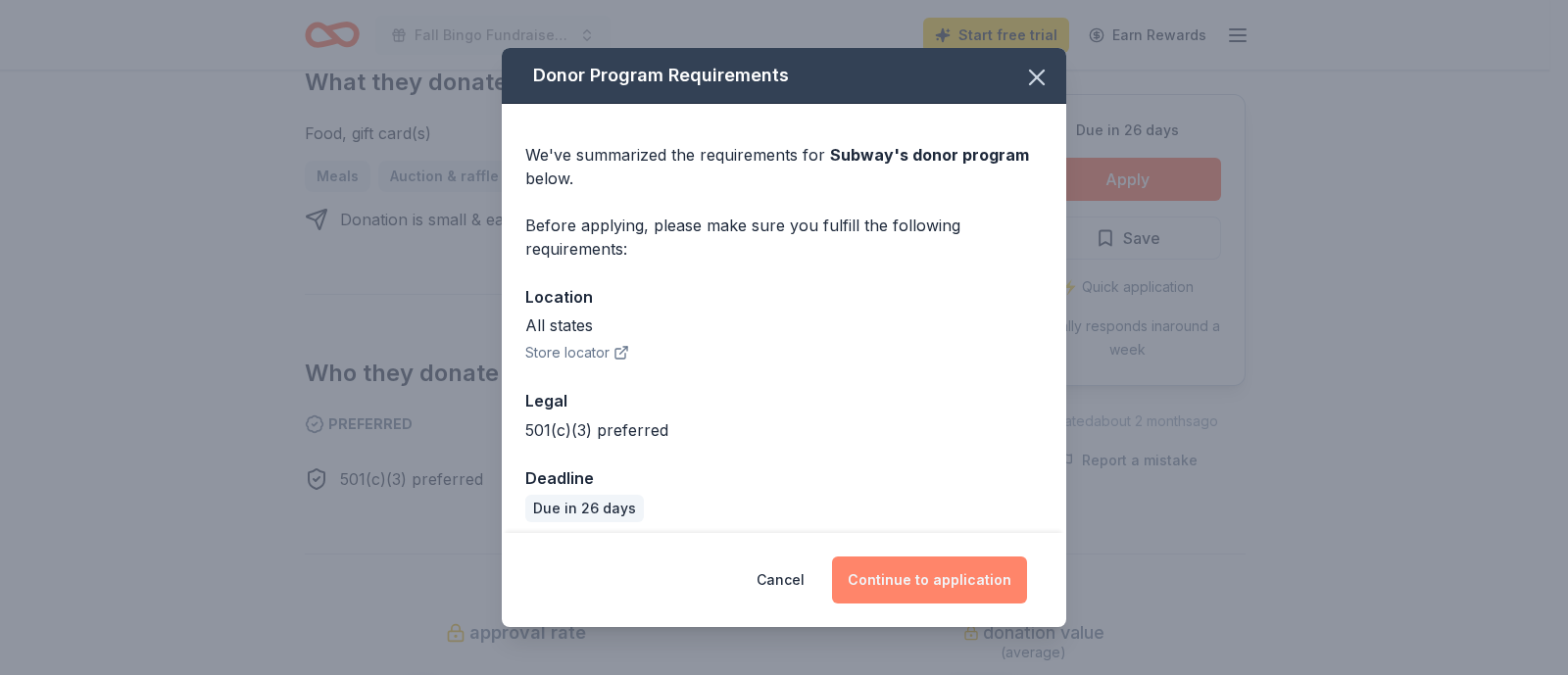 click on "Continue to application" at bounding box center [929, 580] 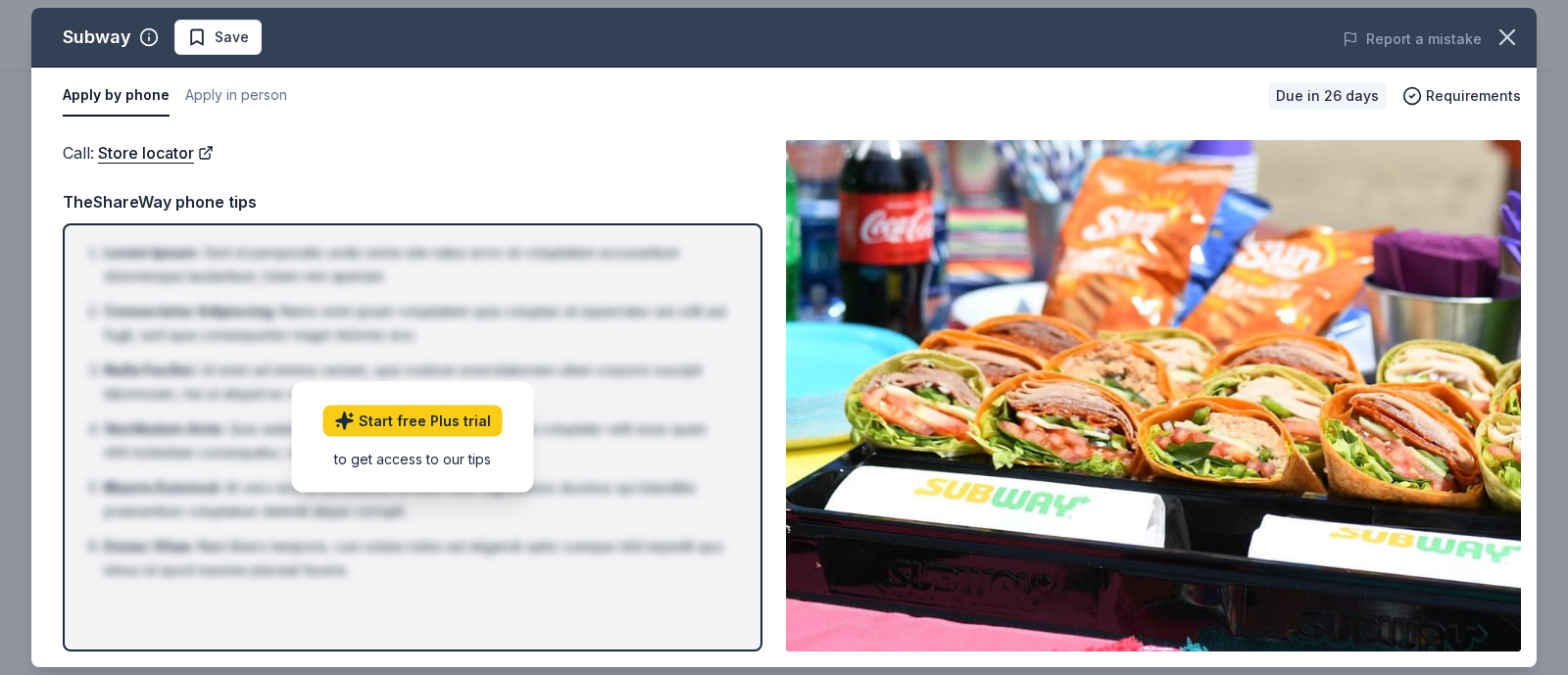 click on "Apply by phone" at bounding box center (116, 96) 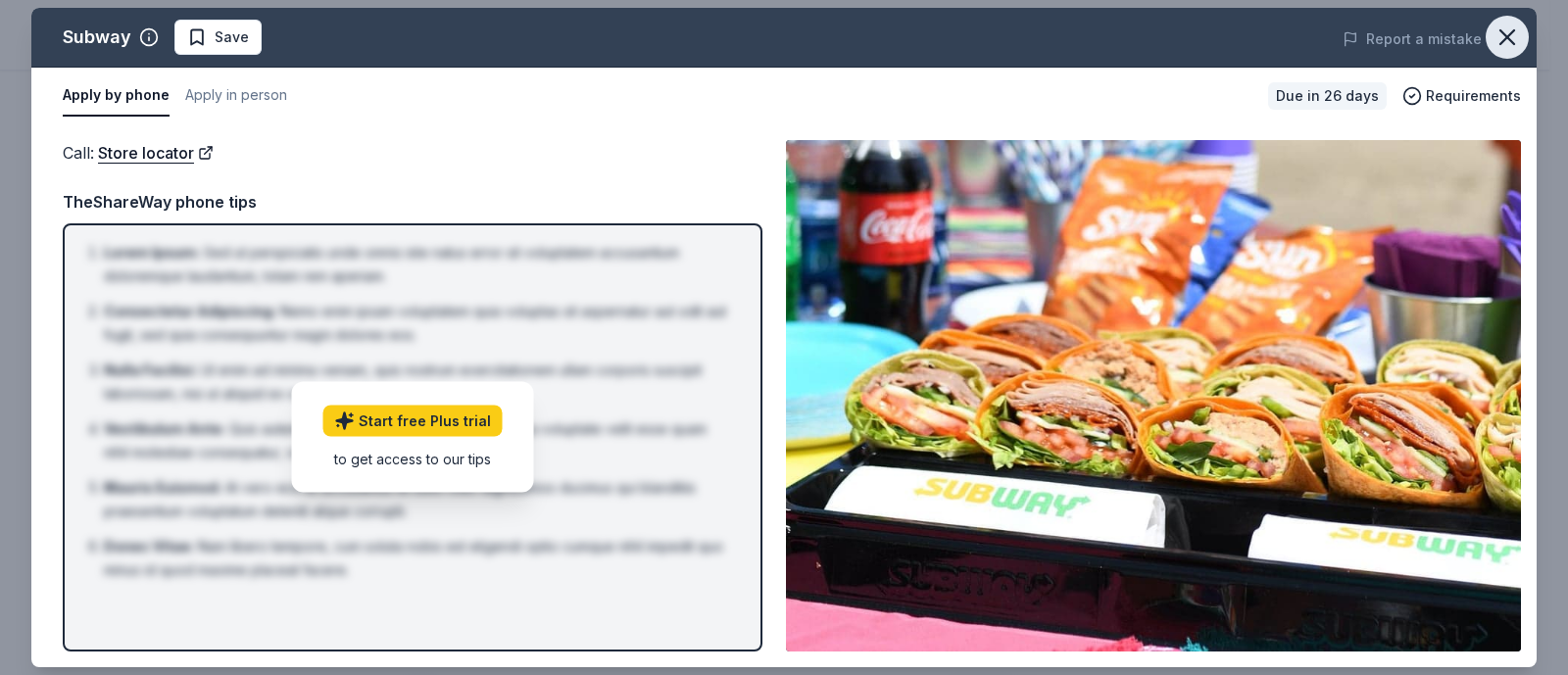click 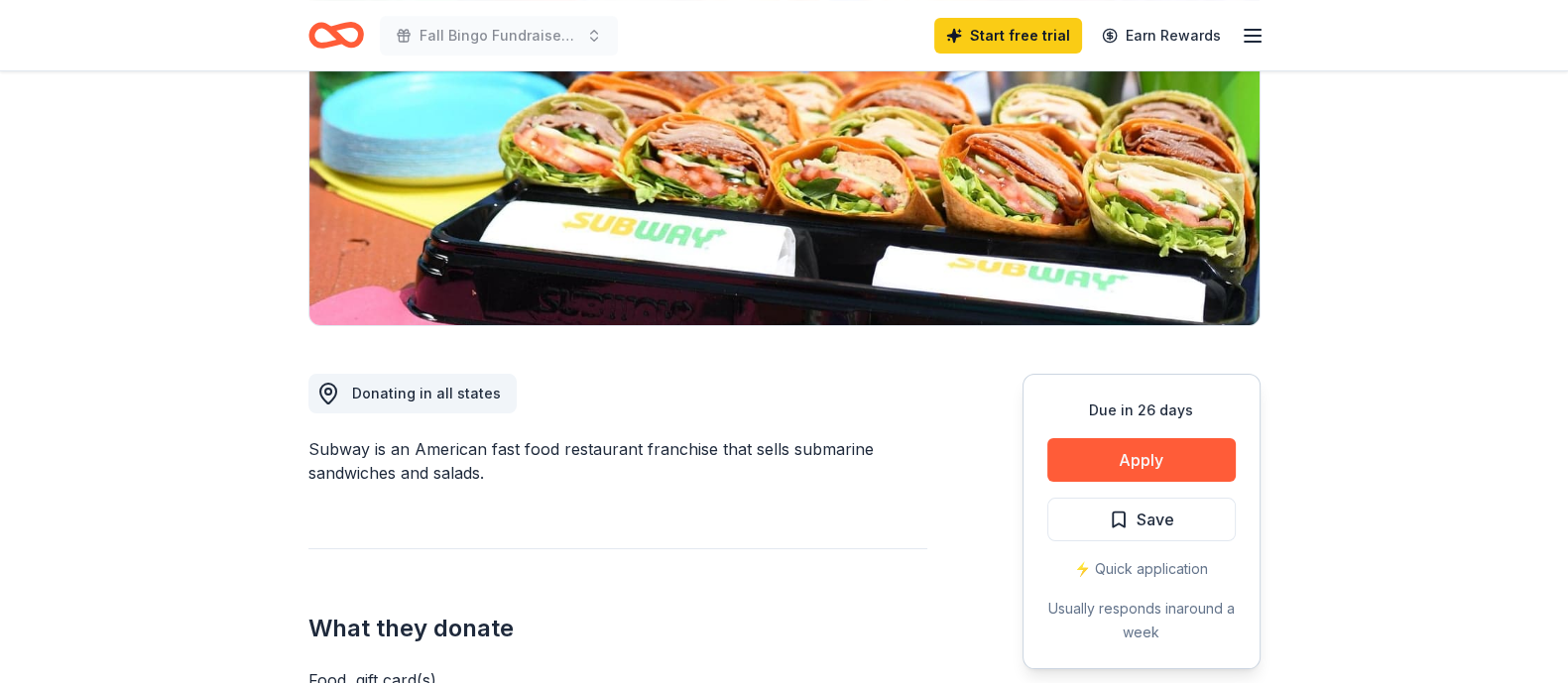 scroll, scrollTop: 0, scrollLeft: 0, axis: both 